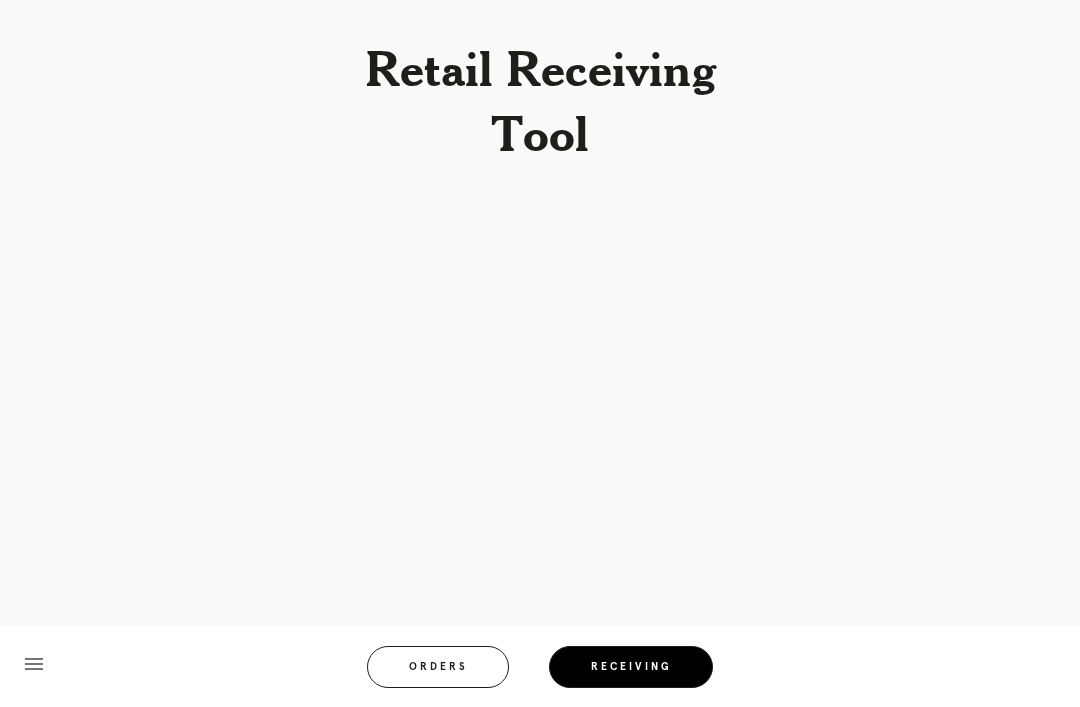 scroll, scrollTop: 0, scrollLeft: 0, axis: both 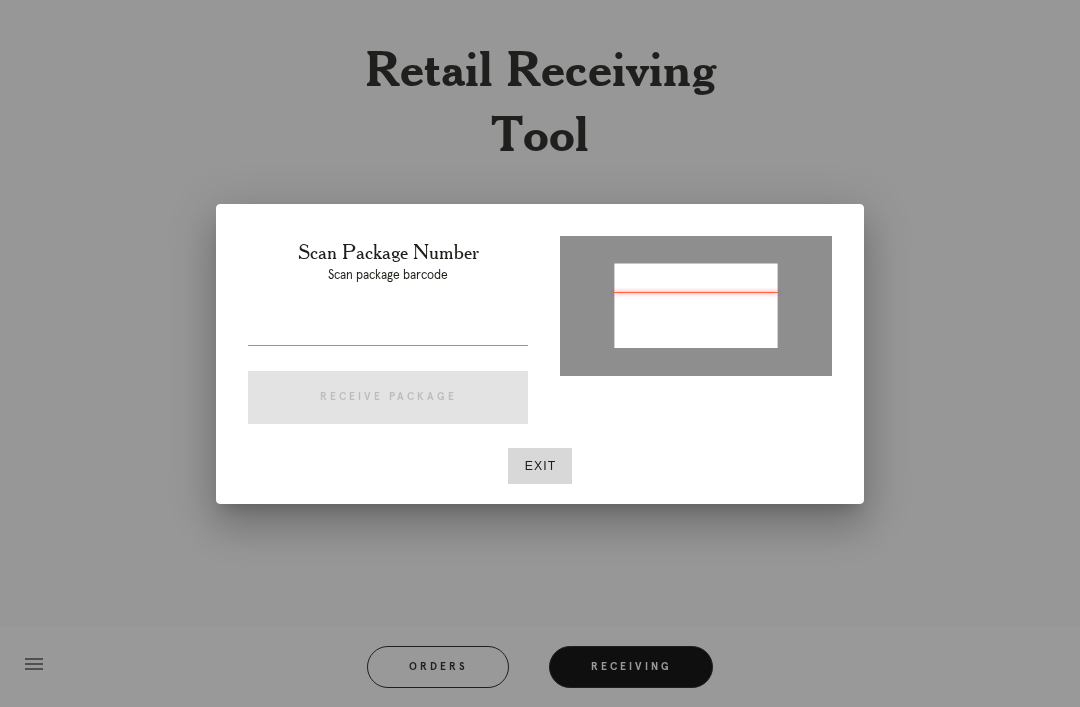 type on "P404556888960551" 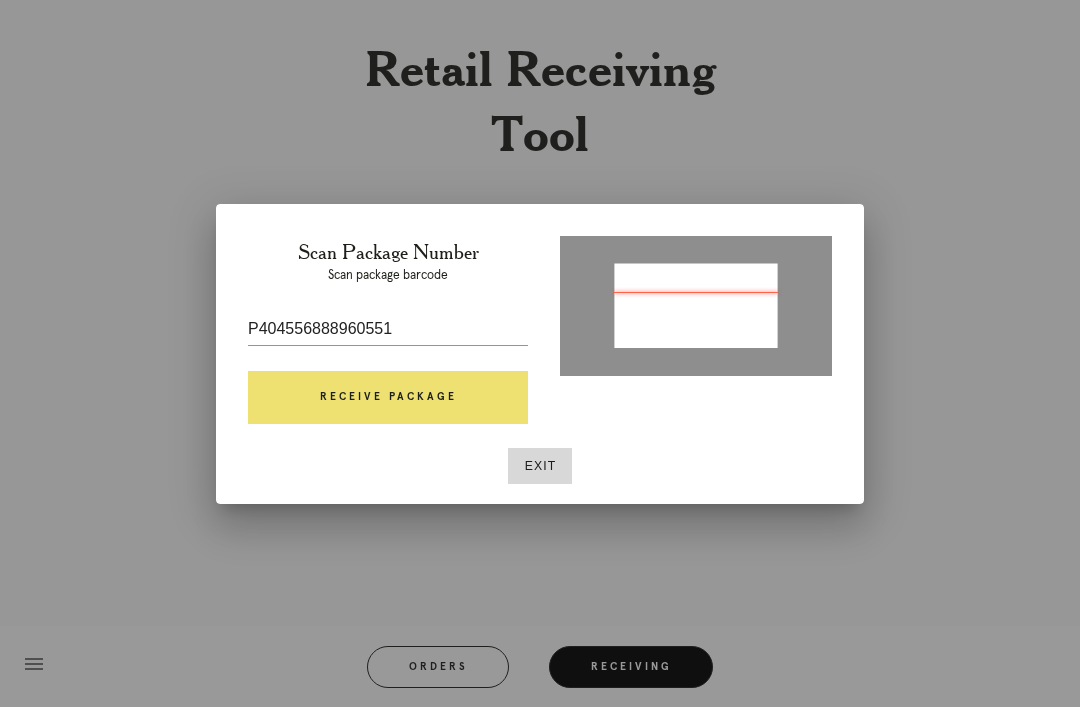 click on "Receive Package" at bounding box center [388, 398] 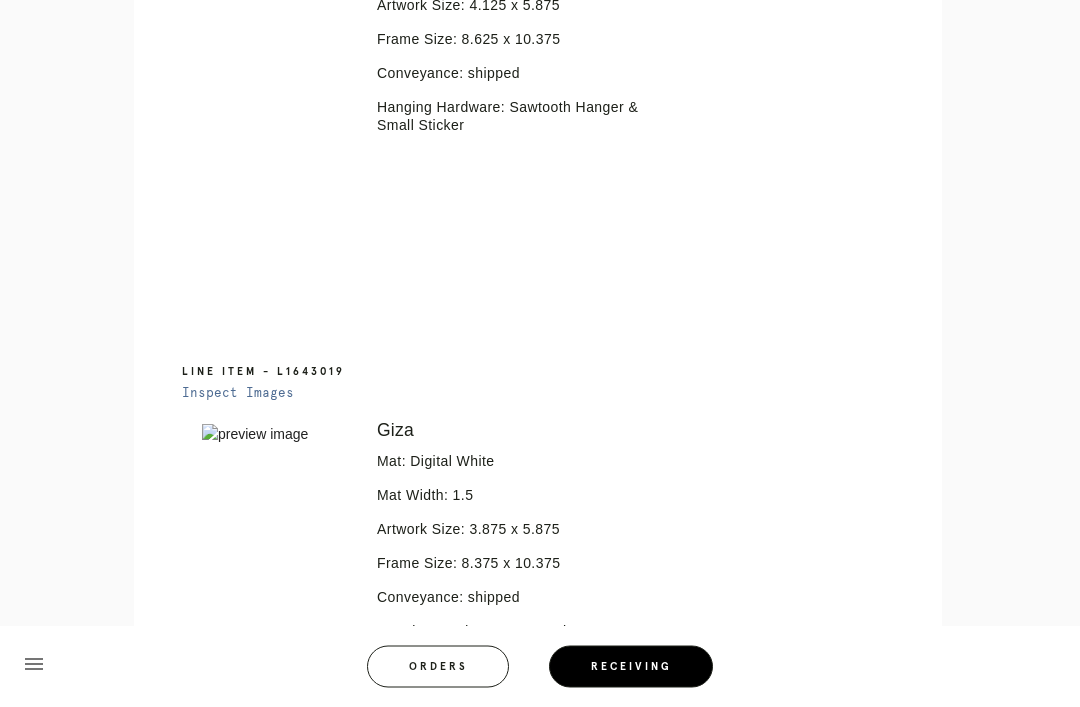 scroll, scrollTop: 658, scrollLeft: 0, axis: vertical 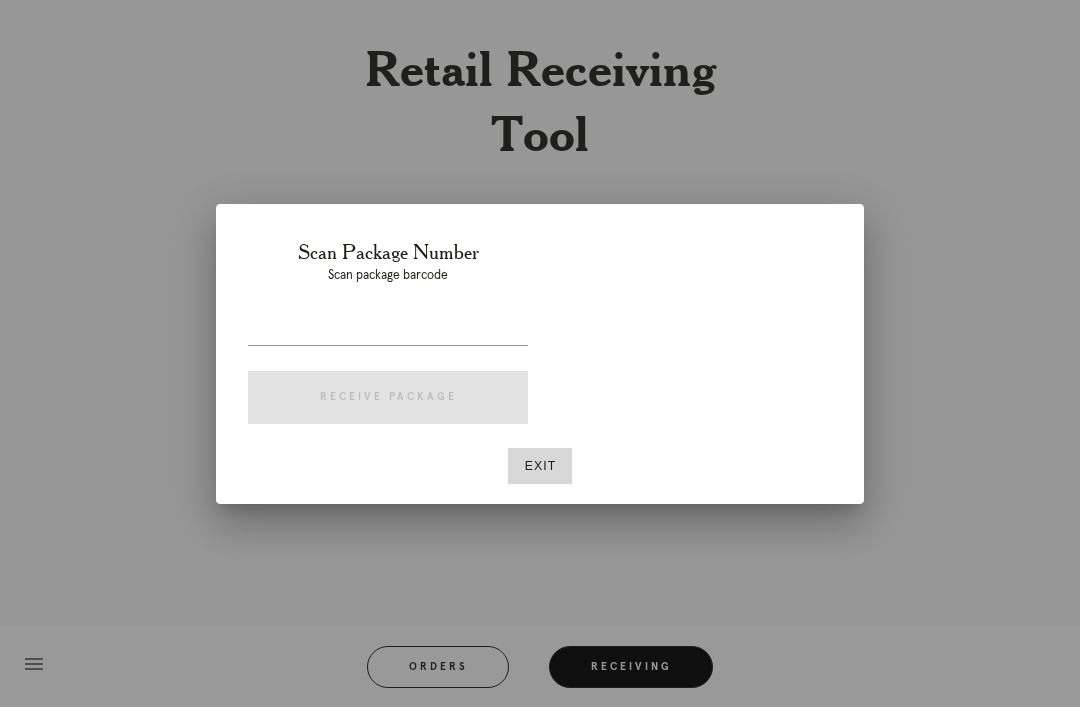 click at bounding box center (388, 329) 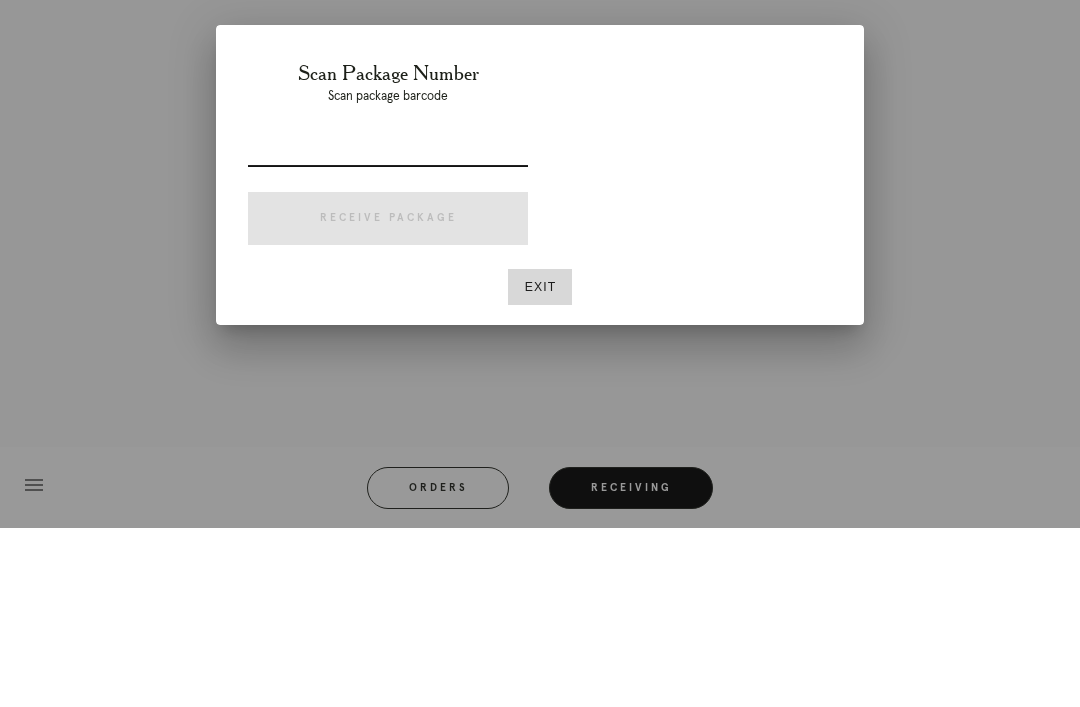 click at bounding box center [388, 329] 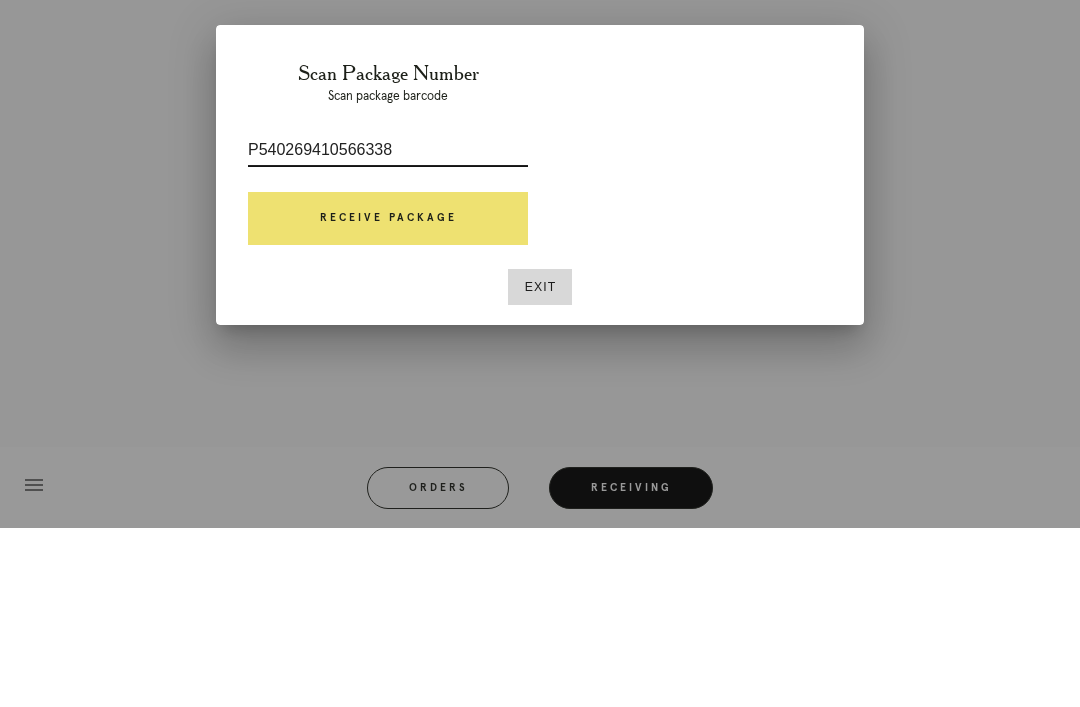 type on "P540269410566338" 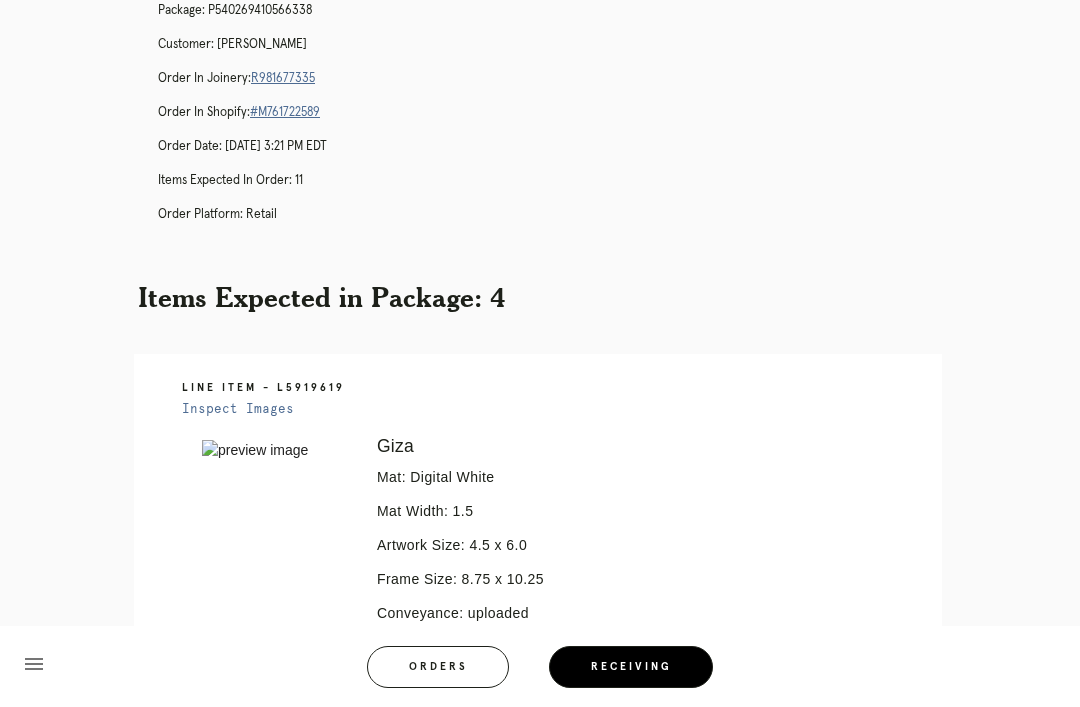 scroll, scrollTop: 132, scrollLeft: 0, axis: vertical 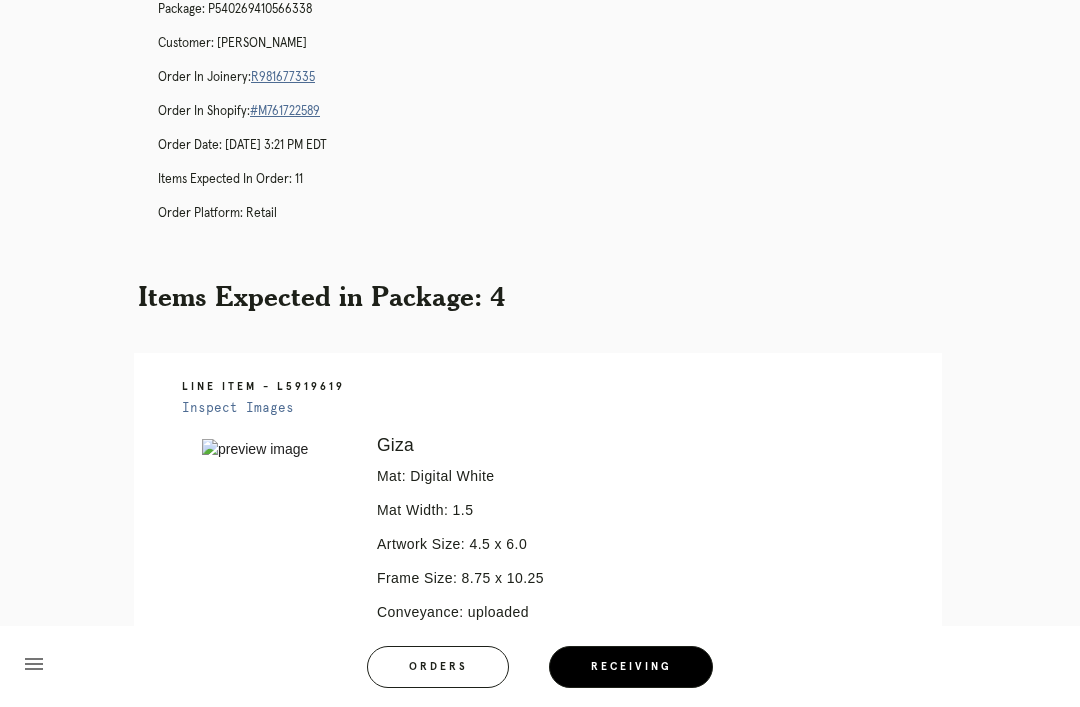 click on "R981677335" at bounding box center [283, 77] 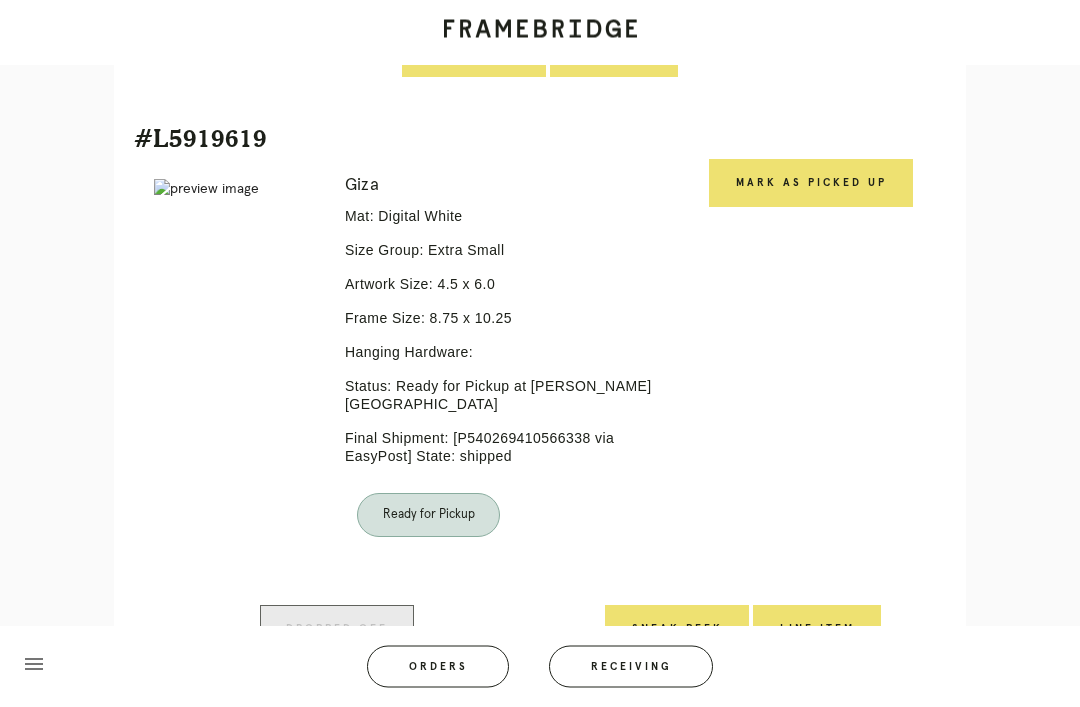 scroll, scrollTop: 4002, scrollLeft: 0, axis: vertical 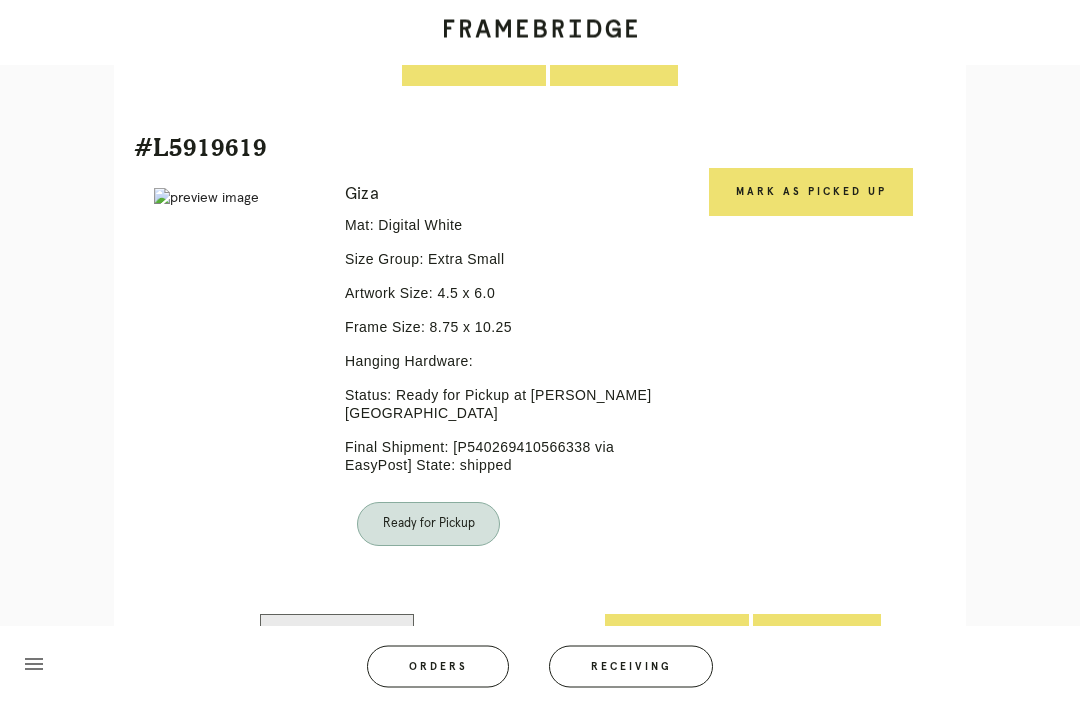 click on "Mark as Picked Up" at bounding box center [811, 193] 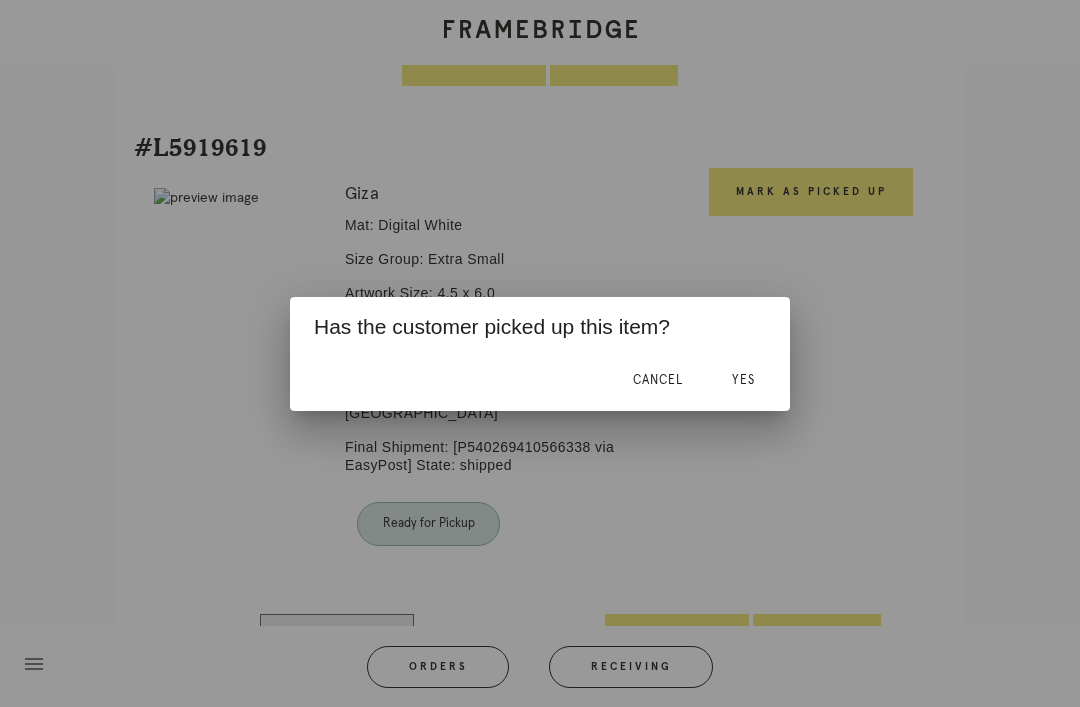 click on "Yes" at bounding box center [743, 380] 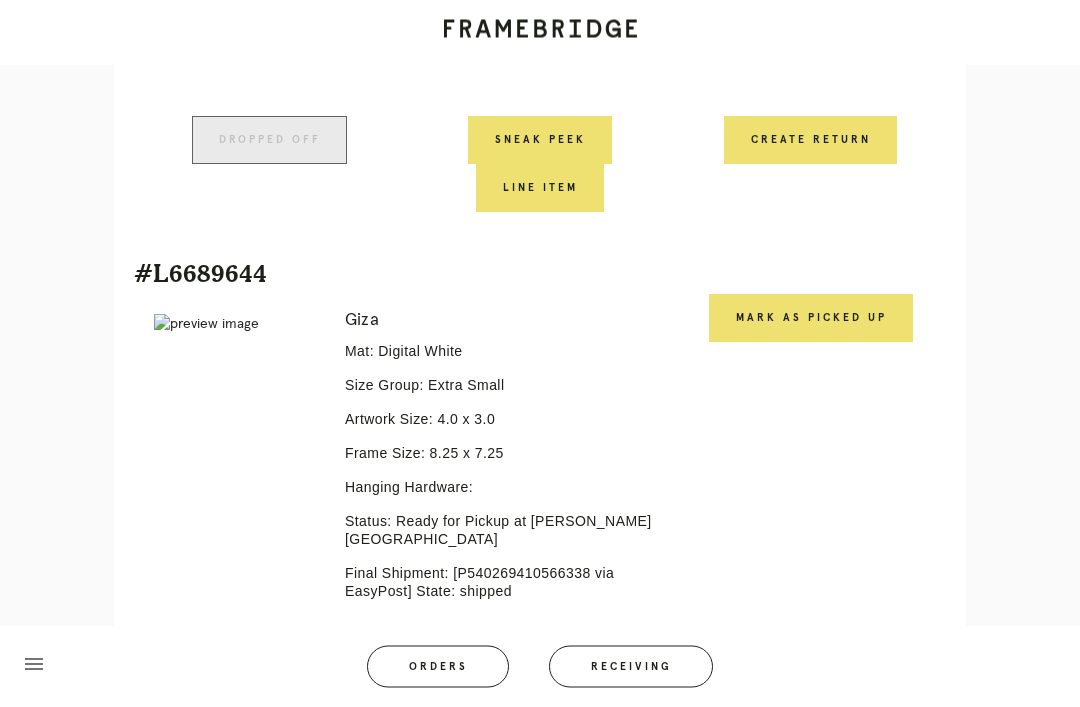scroll, scrollTop: 4437, scrollLeft: 0, axis: vertical 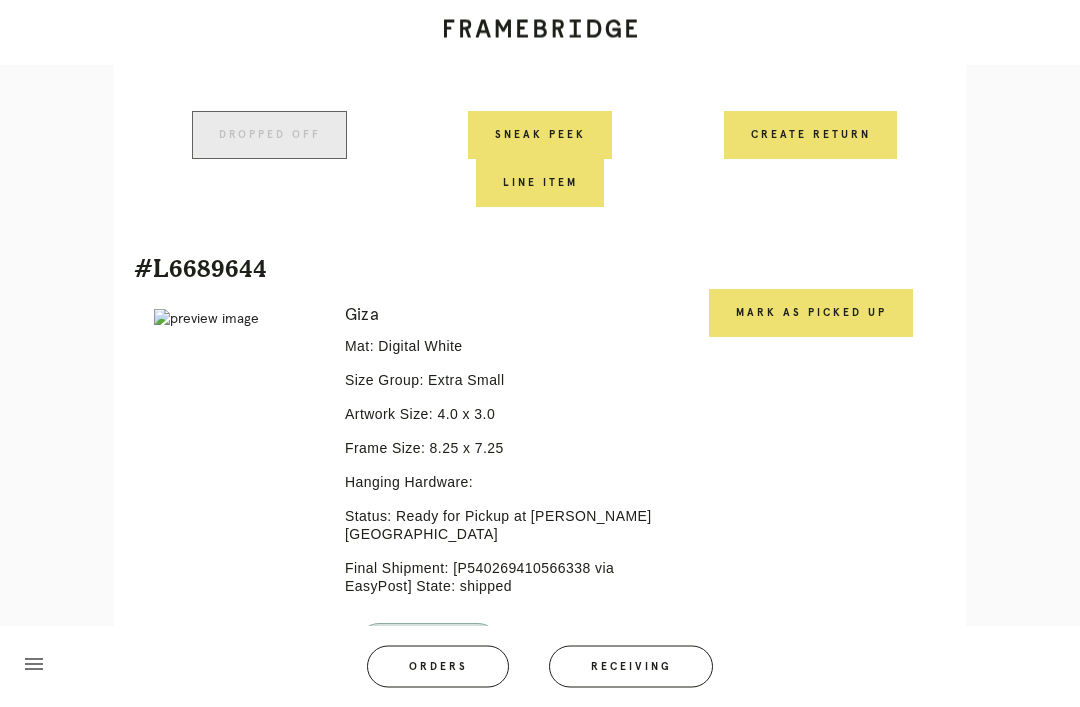 click on "Mark as Picked Up" at bounding box center (811, 314) 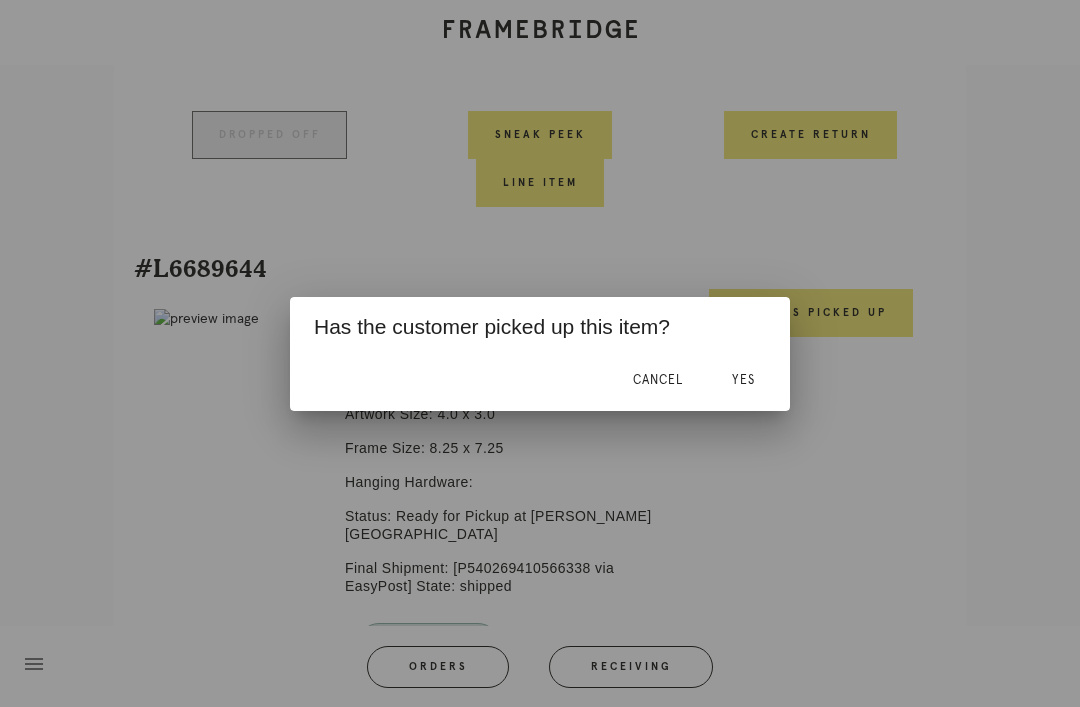 click on "Yes" at bounding box center (743, 380) 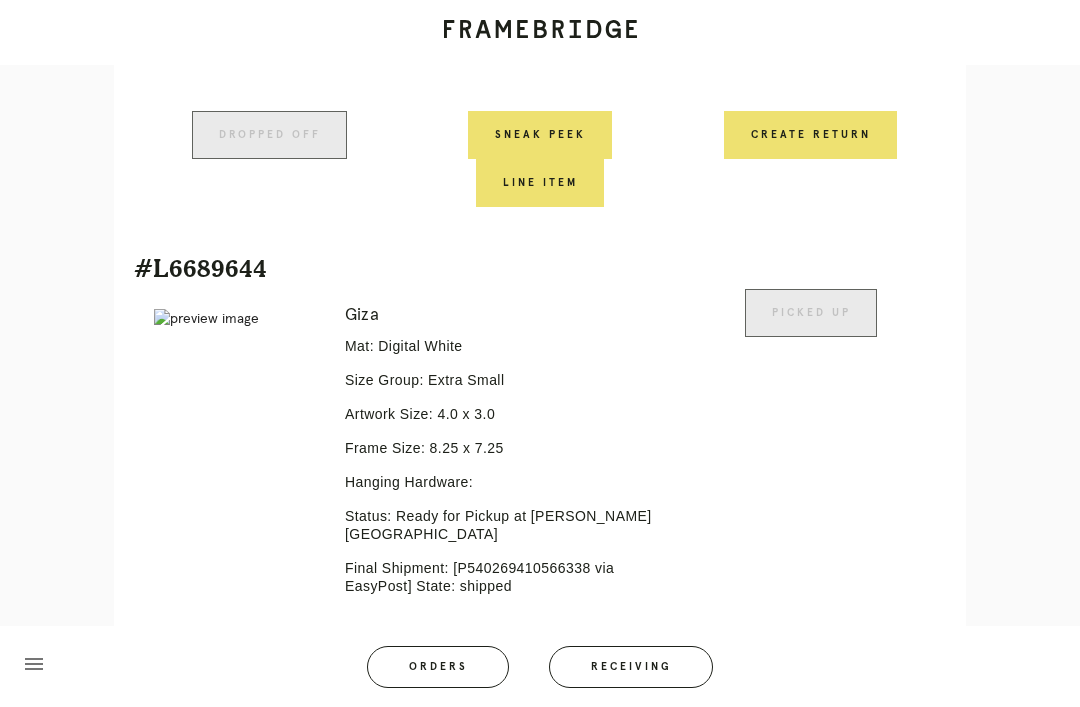 click on "Receiving" at bounding box center (631, 667) 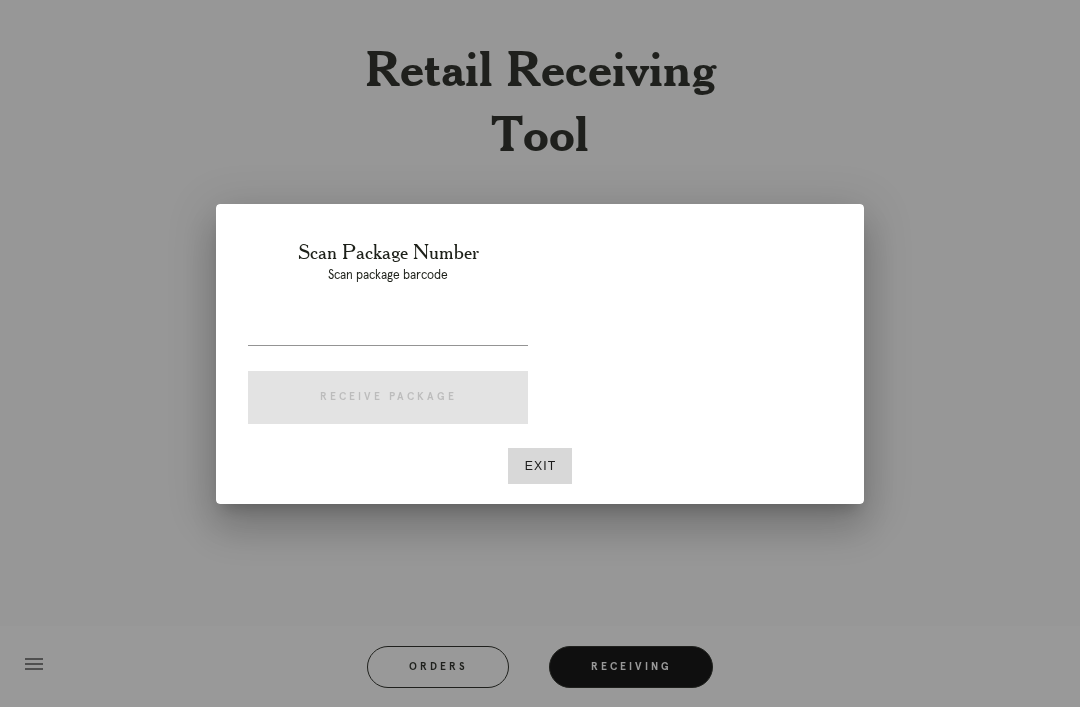 scroll, scrollTop: 64, scrollLeft: 0, axis: vertical 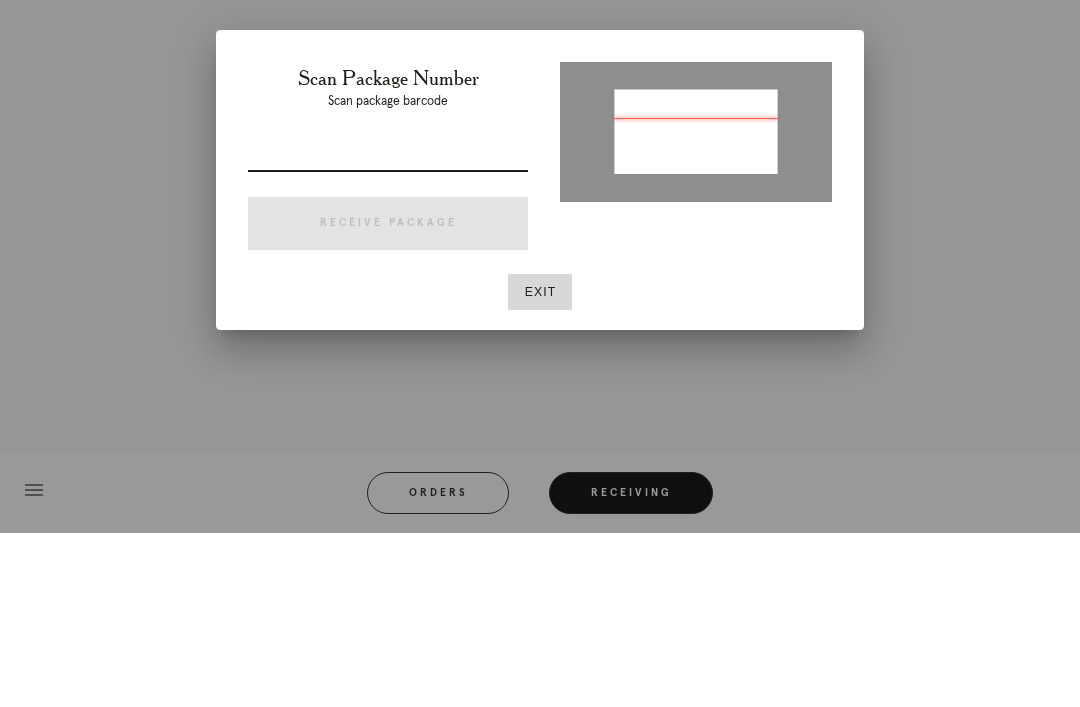 click at bounding box center [388, 329] 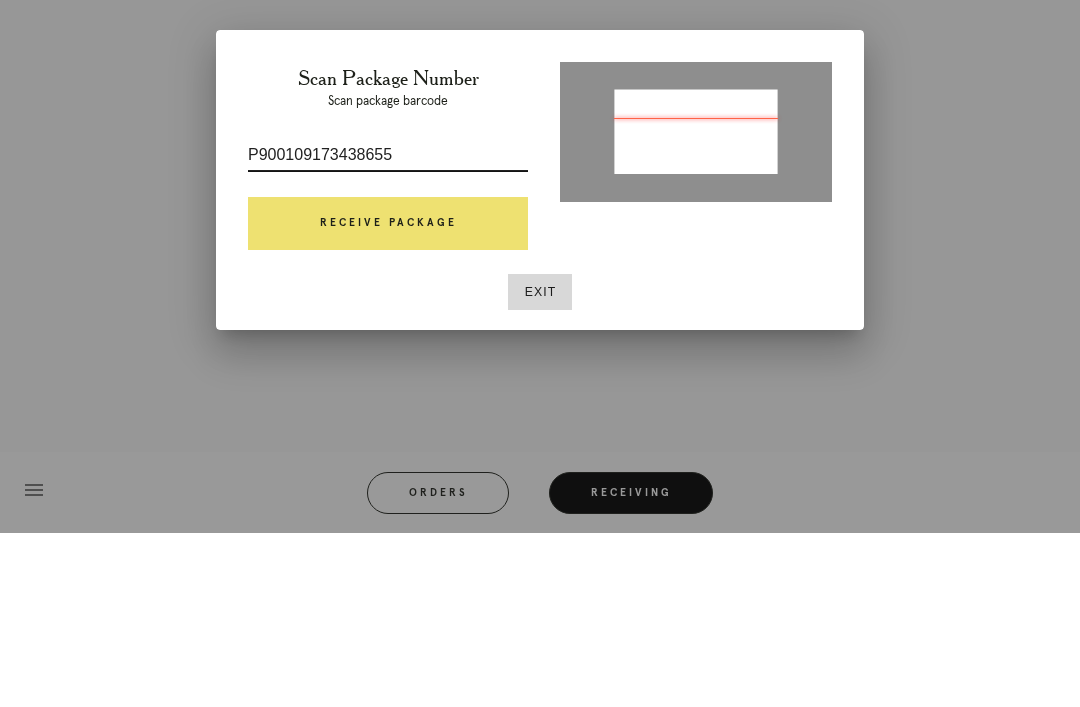 type on "P900109173438655" 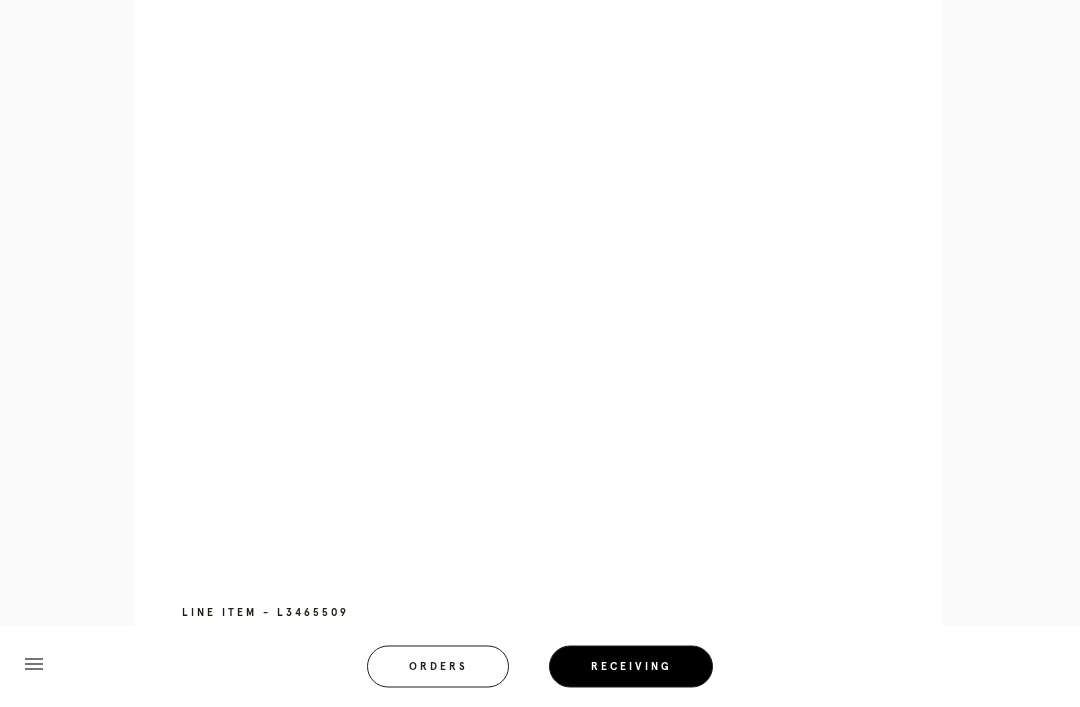 scroll, scrollTop: 961, scrollLeft: 0, axis: vertical 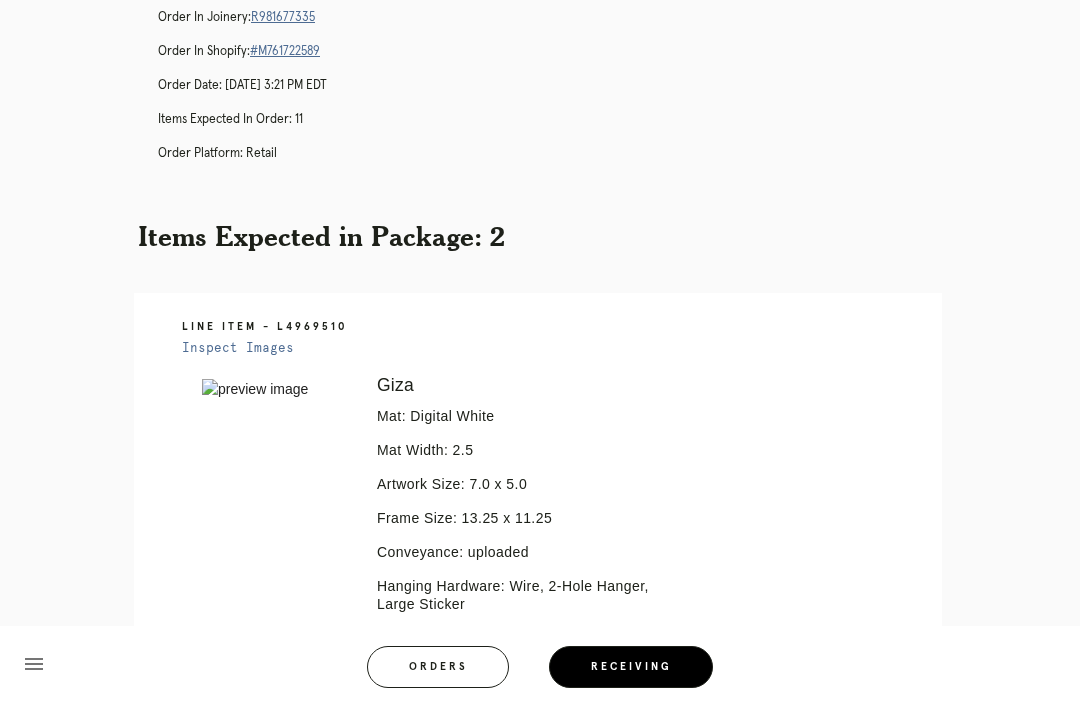 click on "R981677335" at bounding box center [283, 17] 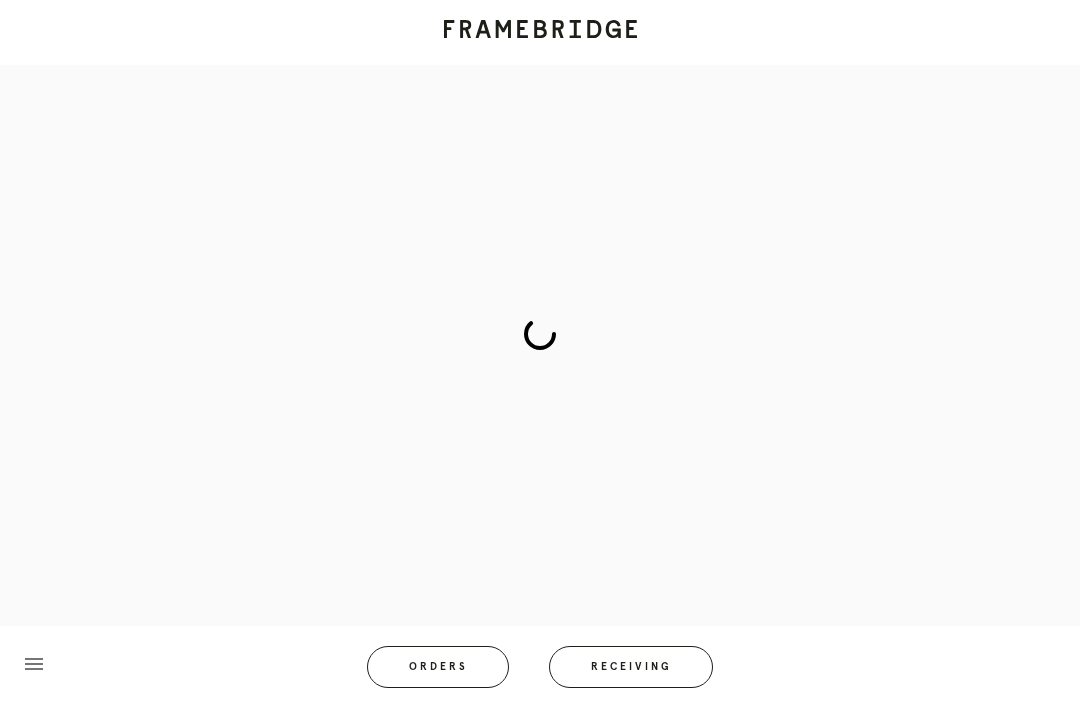 scroll, scrollTop: 0, scrollLeft: 0, axis: both 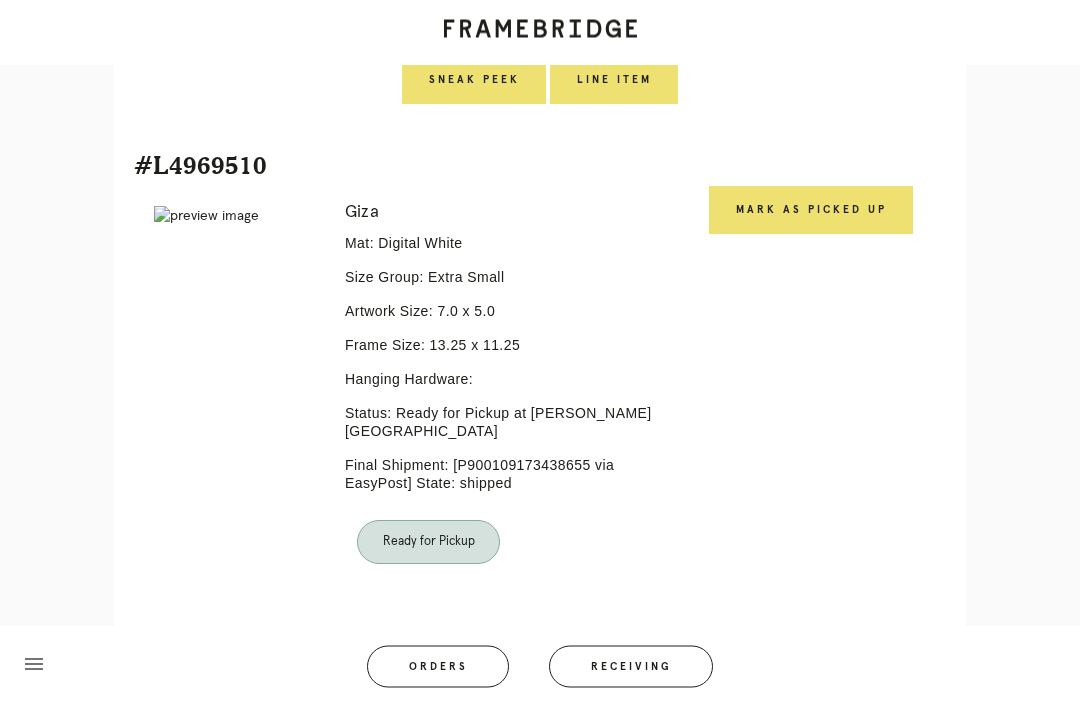click on "Mark as Picked Up" at bounding box center [811, 211] 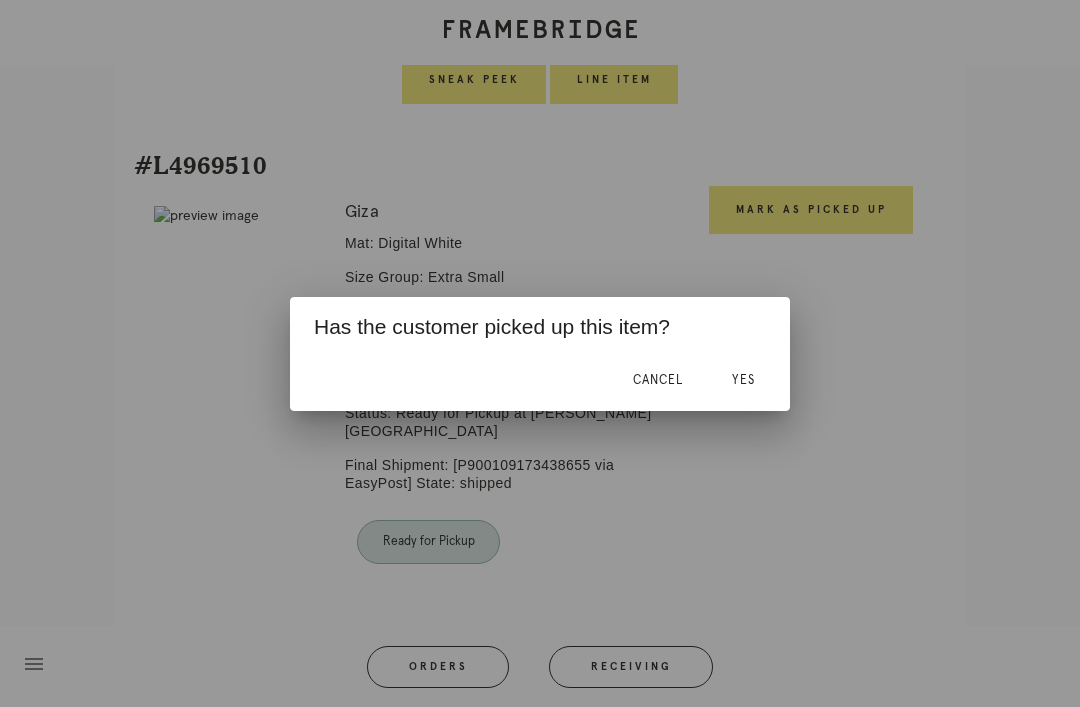 click on "Yes" at bounding box center [743, 381] 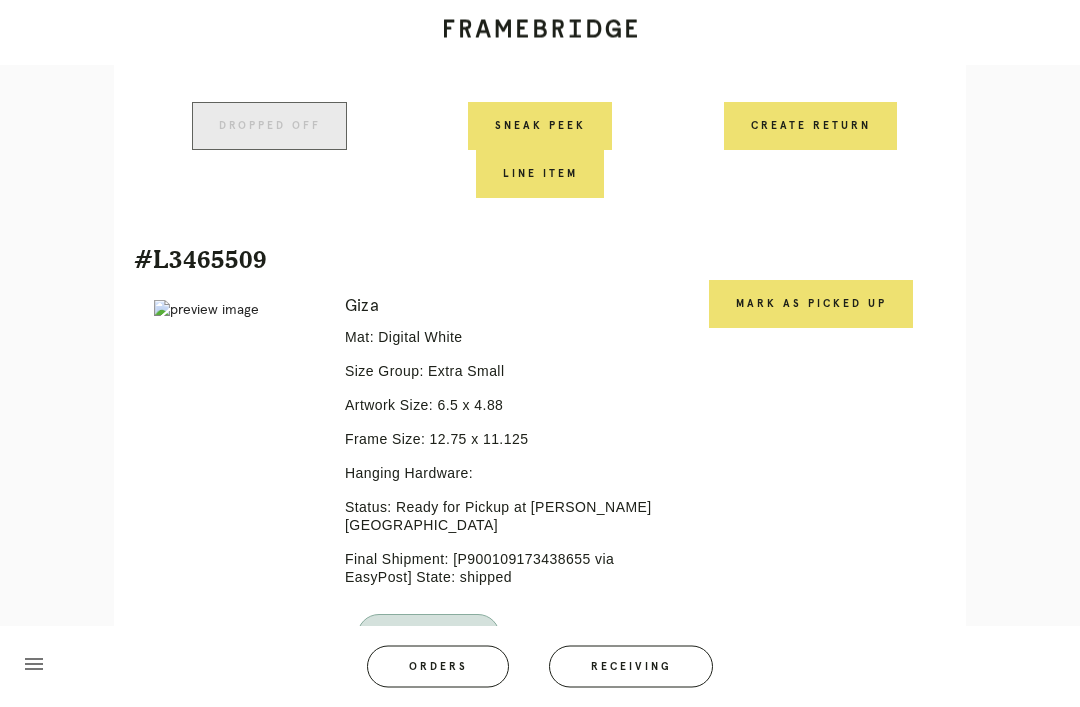 scroll, scrollTop: 2885, scrollLeft: 0, axis: vertical 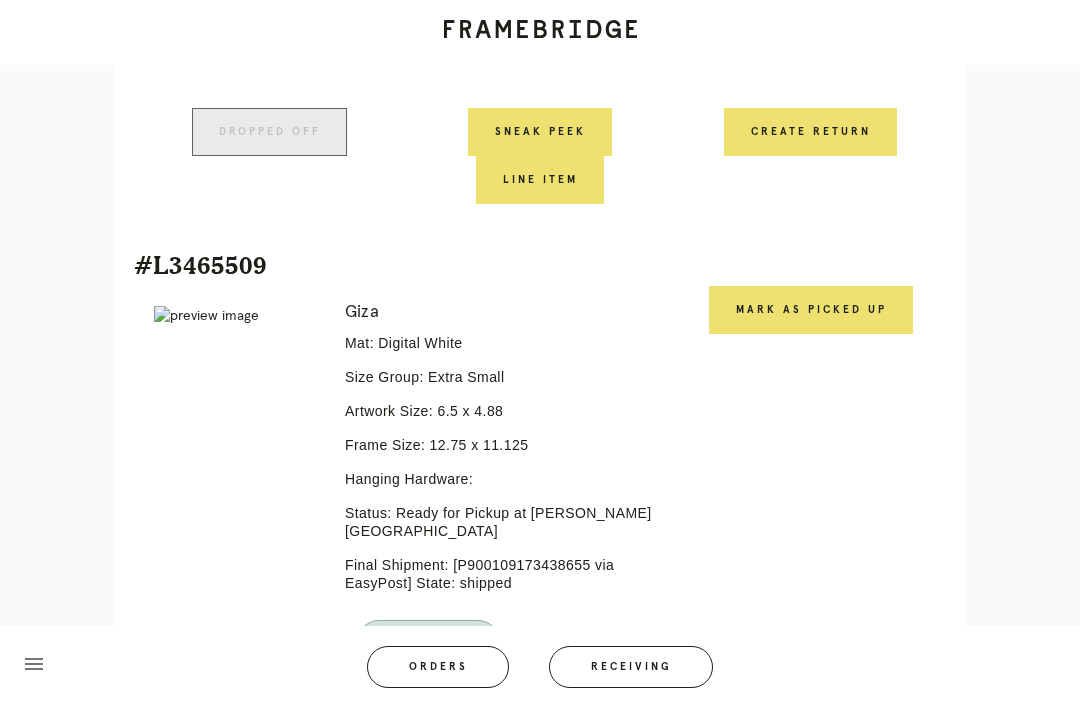 click on "Mark as Picked Up" at bounding box center [811, 310] 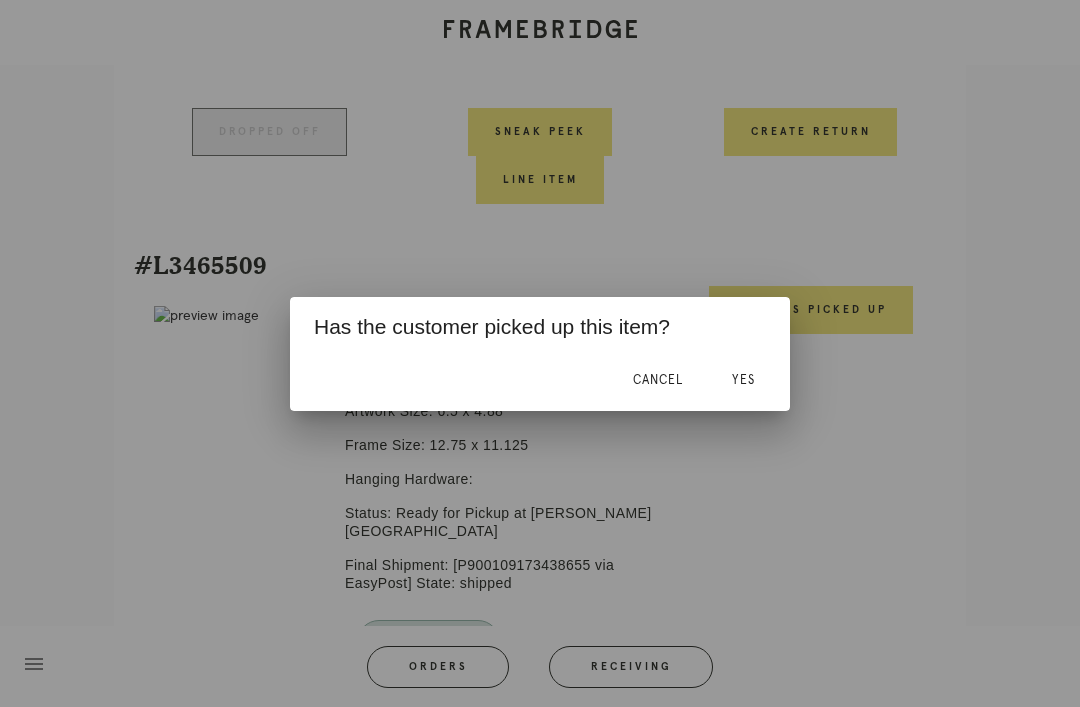 click on "Yes" at bounding box center (743, 380) 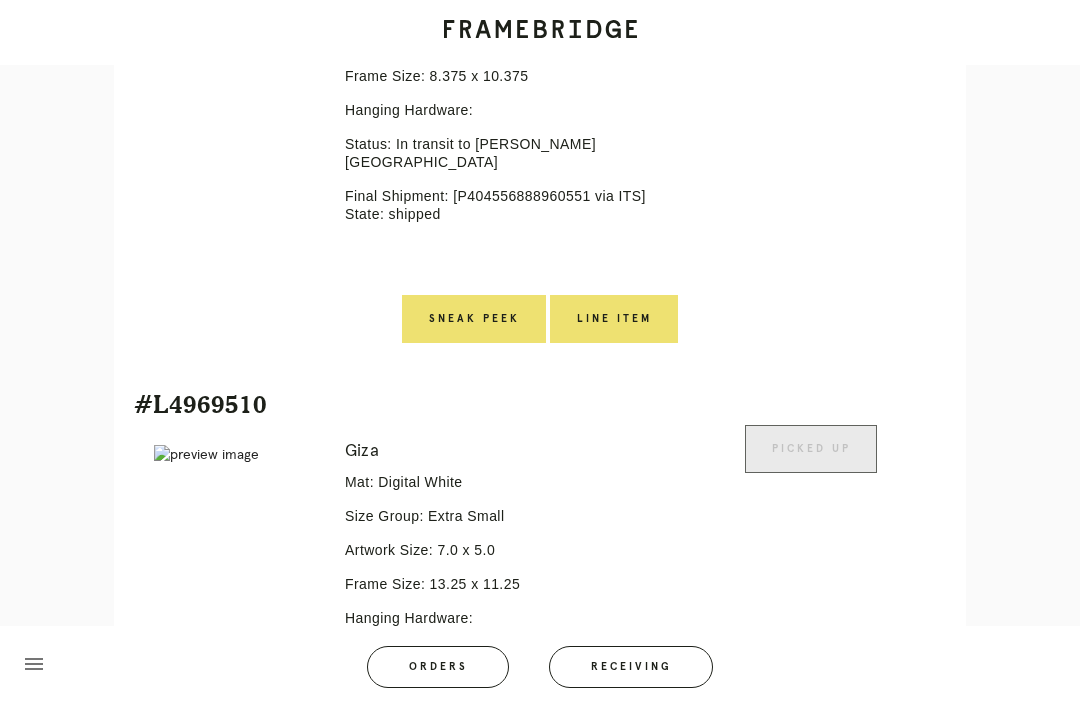 scroll, scrollTop: 2187, scrollLeft: 0, axis: vertical 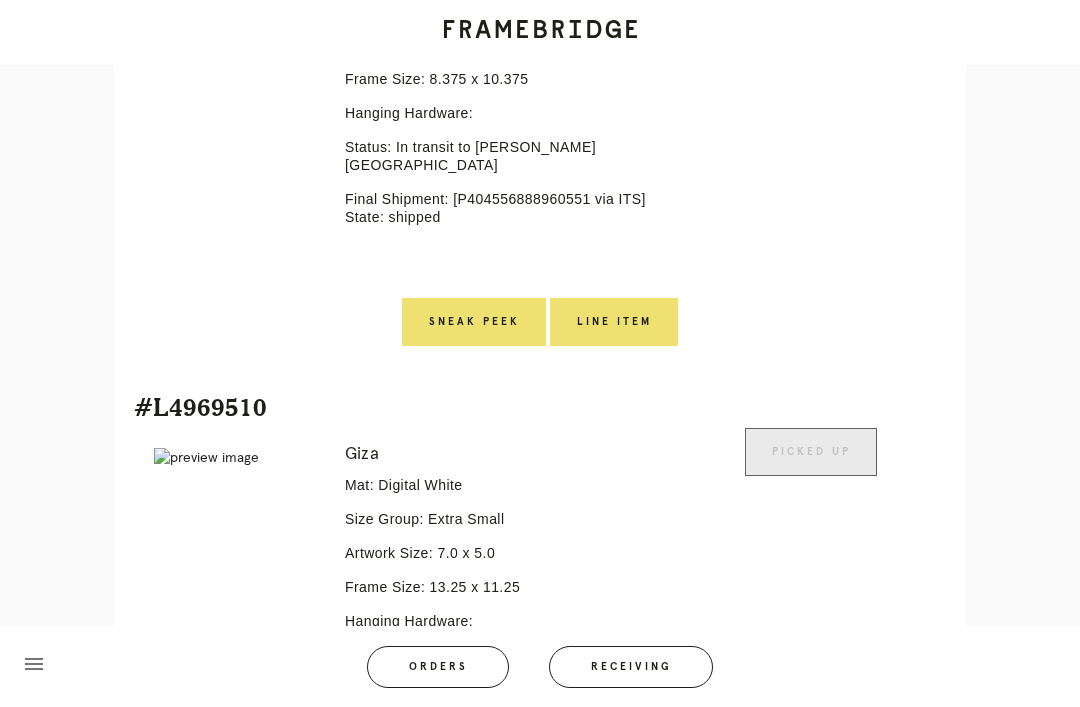 click on "Orders" at bounding box center (438, 667) 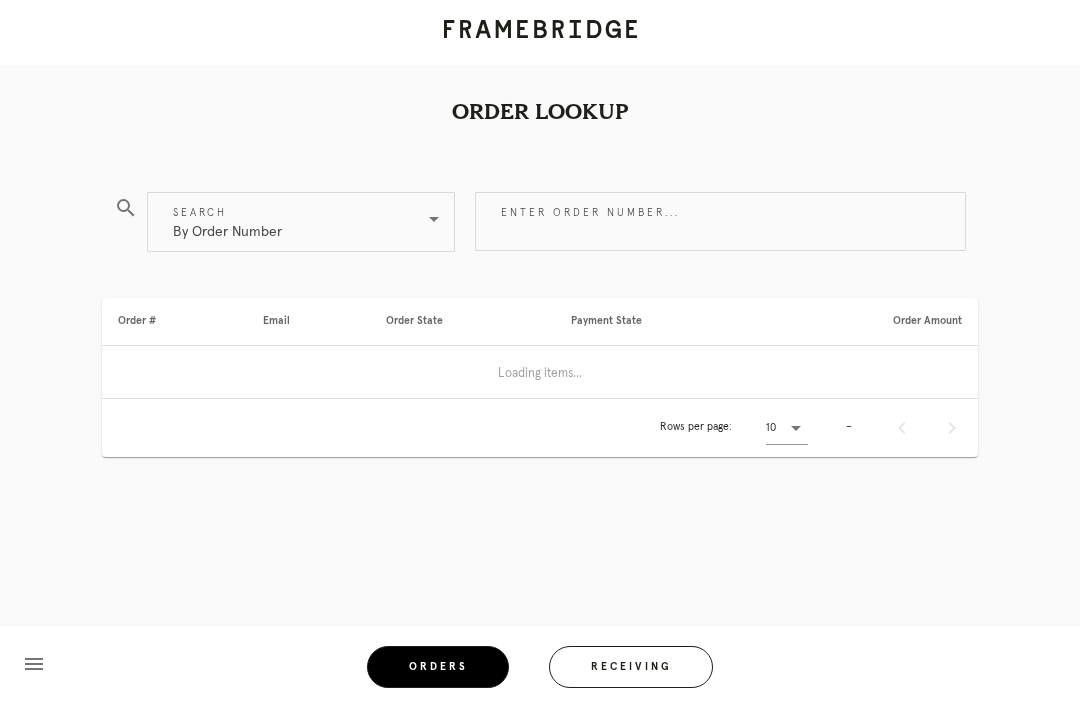 scroll, scrollTop: 64, scrollLeft: 0, axis: vertical 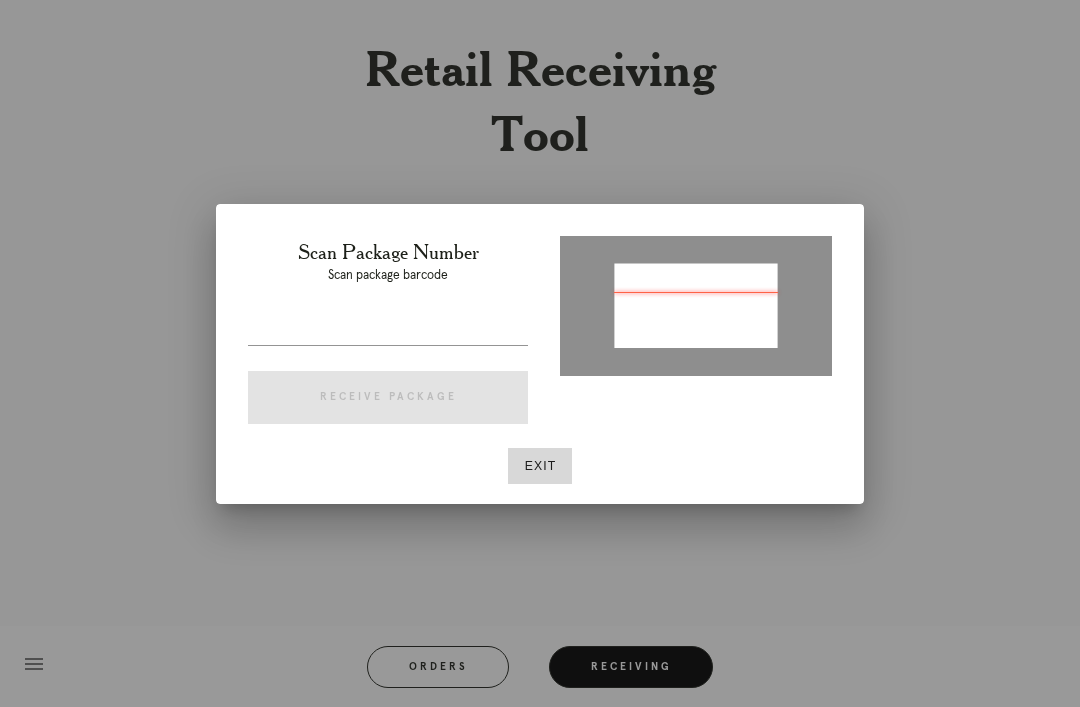 click at bounding box center [388, 329] 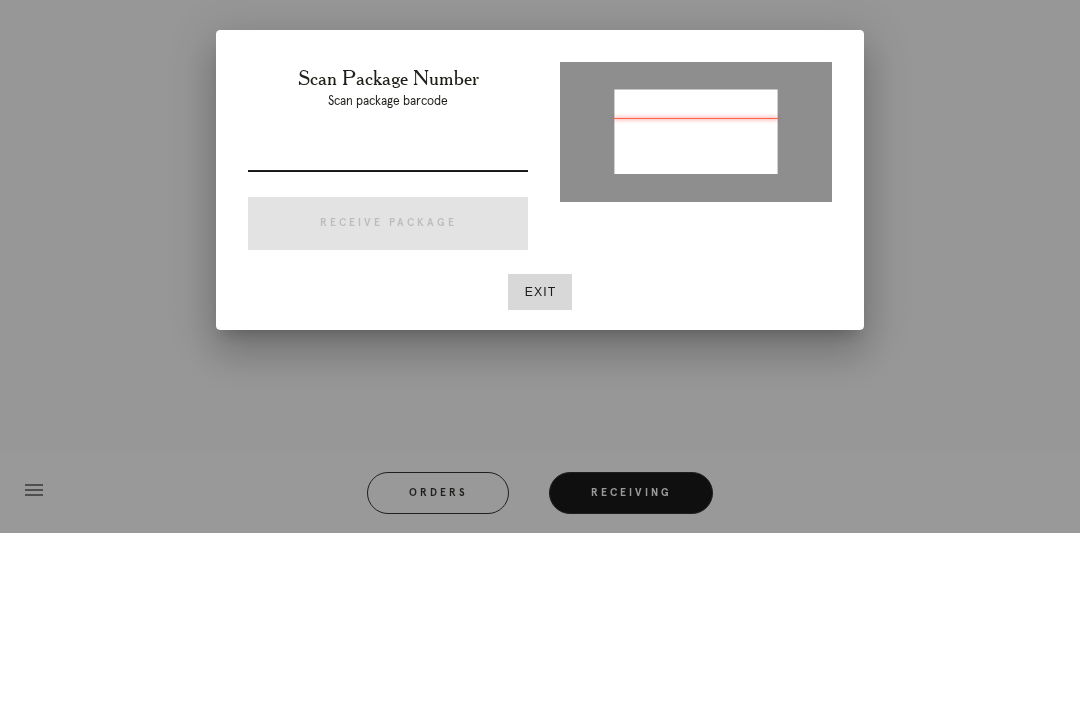 click at bounding box center (388, 329) 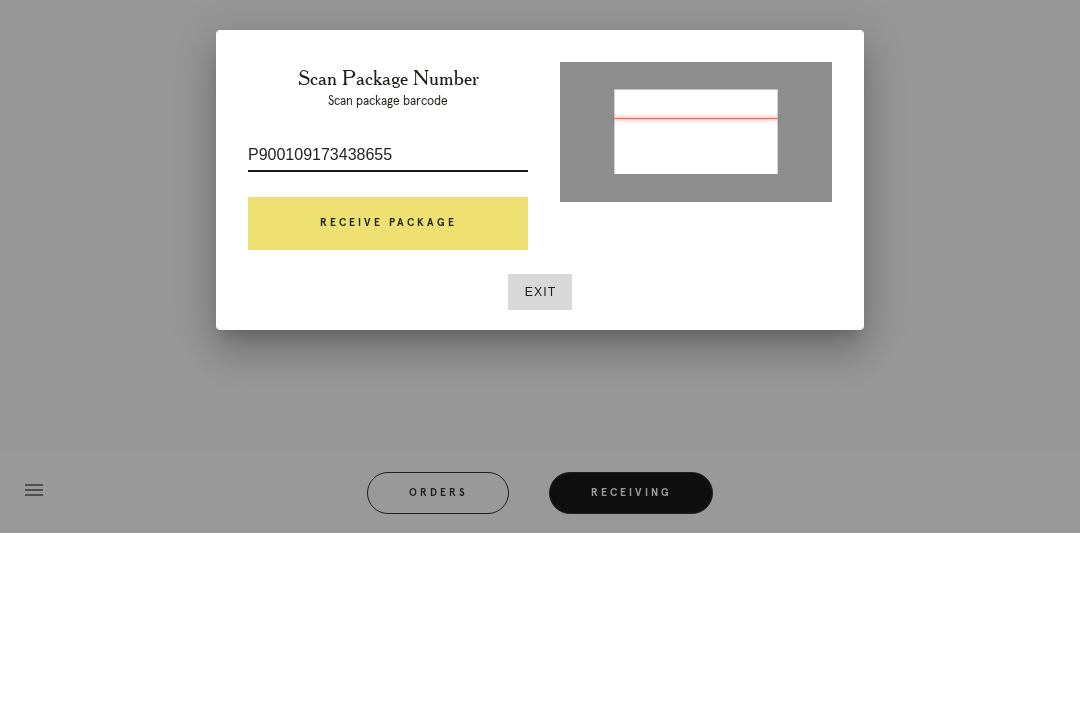 type on "P900109173438655" 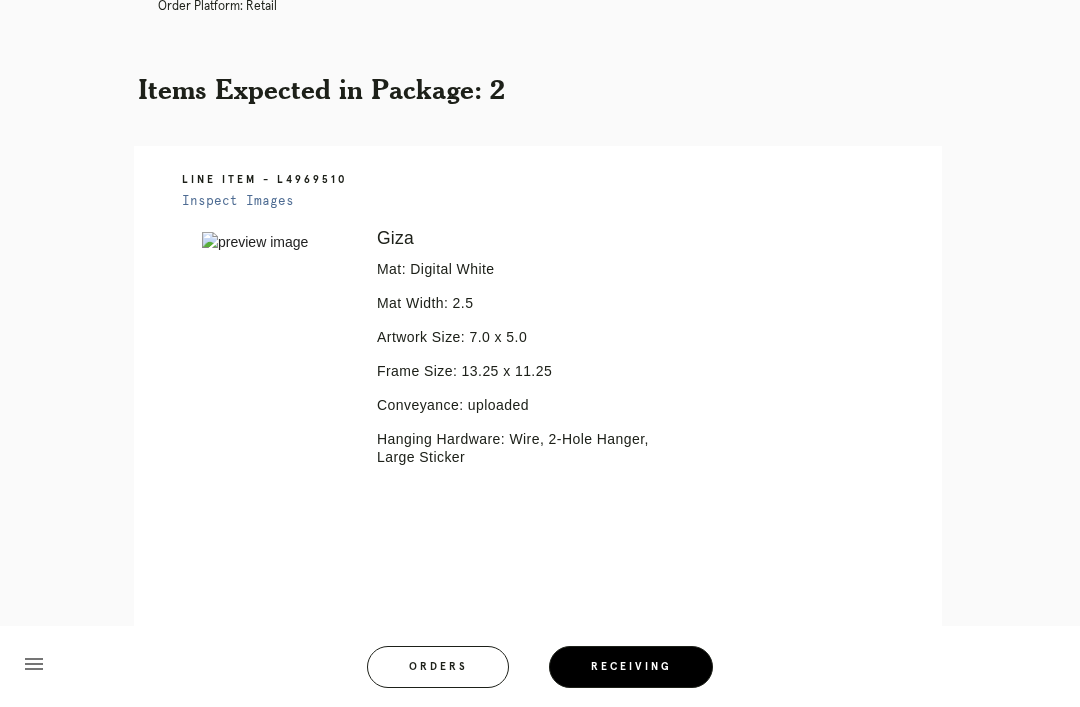 scroll, scrollTop: 0, scrollLeft: 0, axis: both 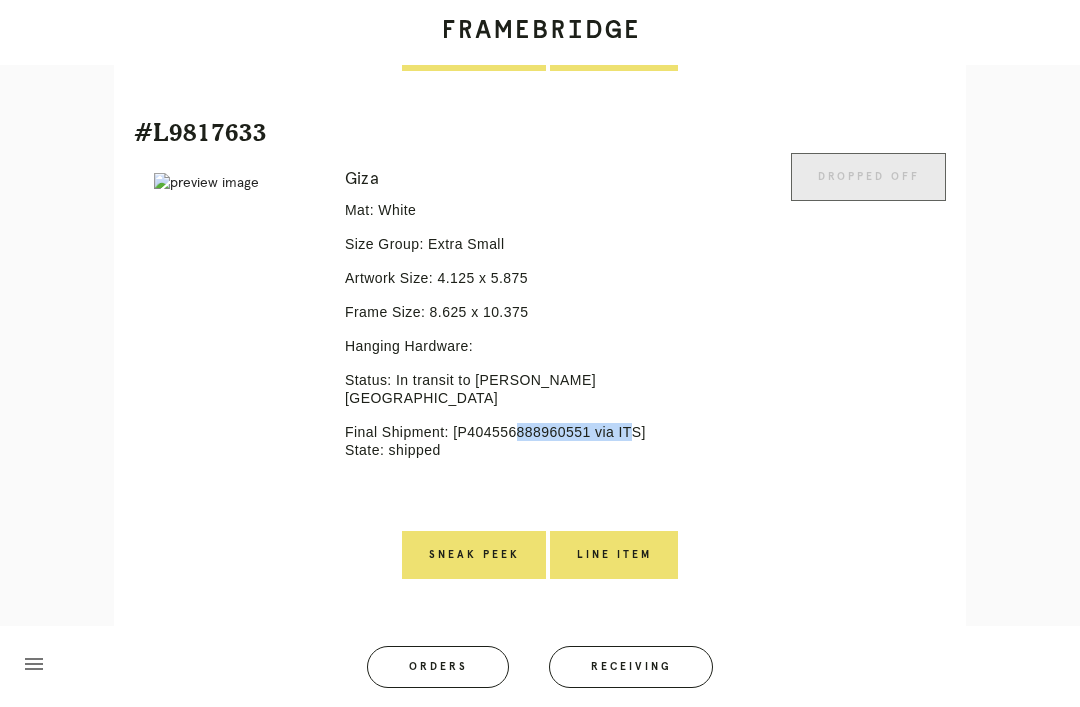 click on "Receiving" at bounding box center (631, 667) 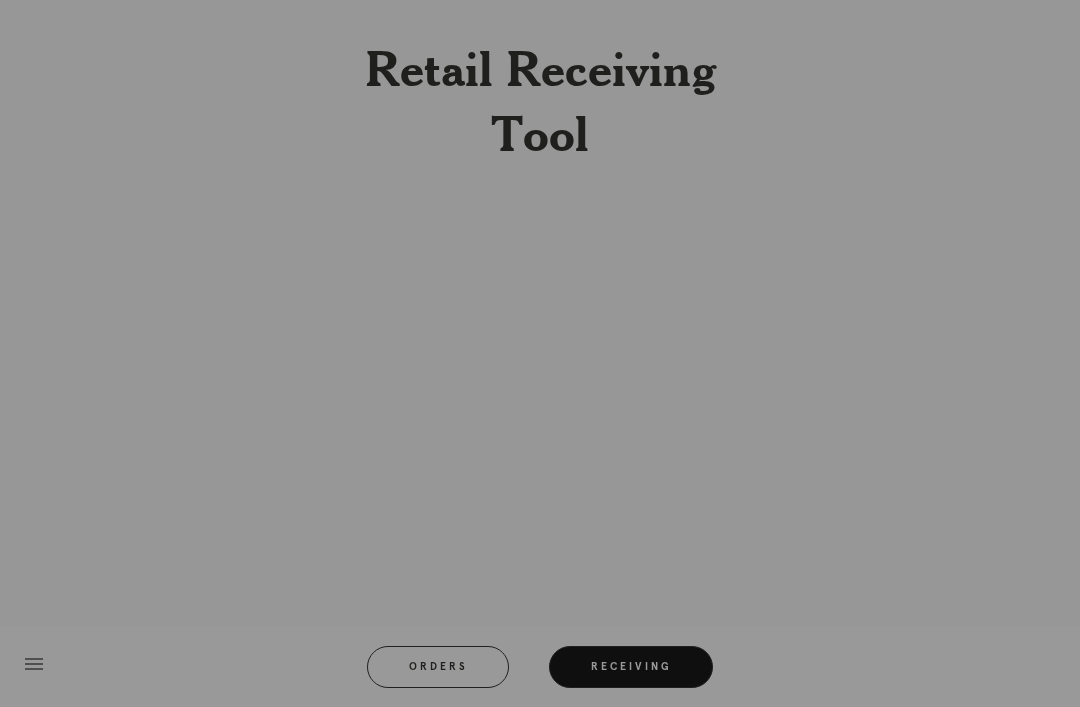 scroll, scrollTop: 64, scrollLeft: 0, axis: vertical 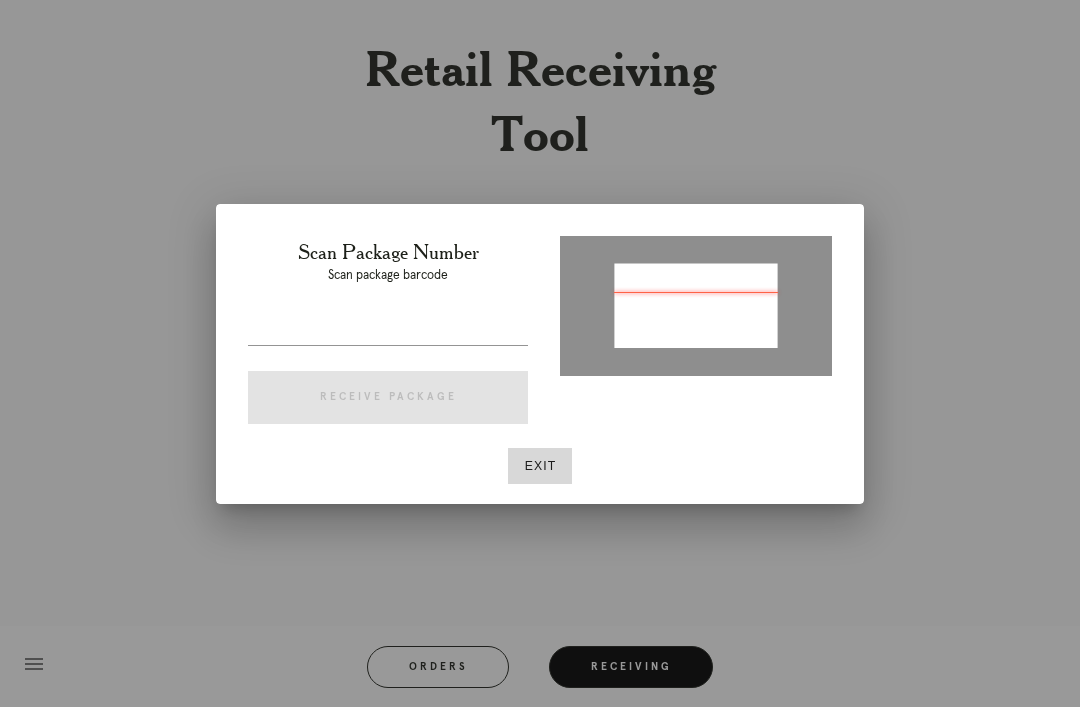 click at bounding box center [388, 329] 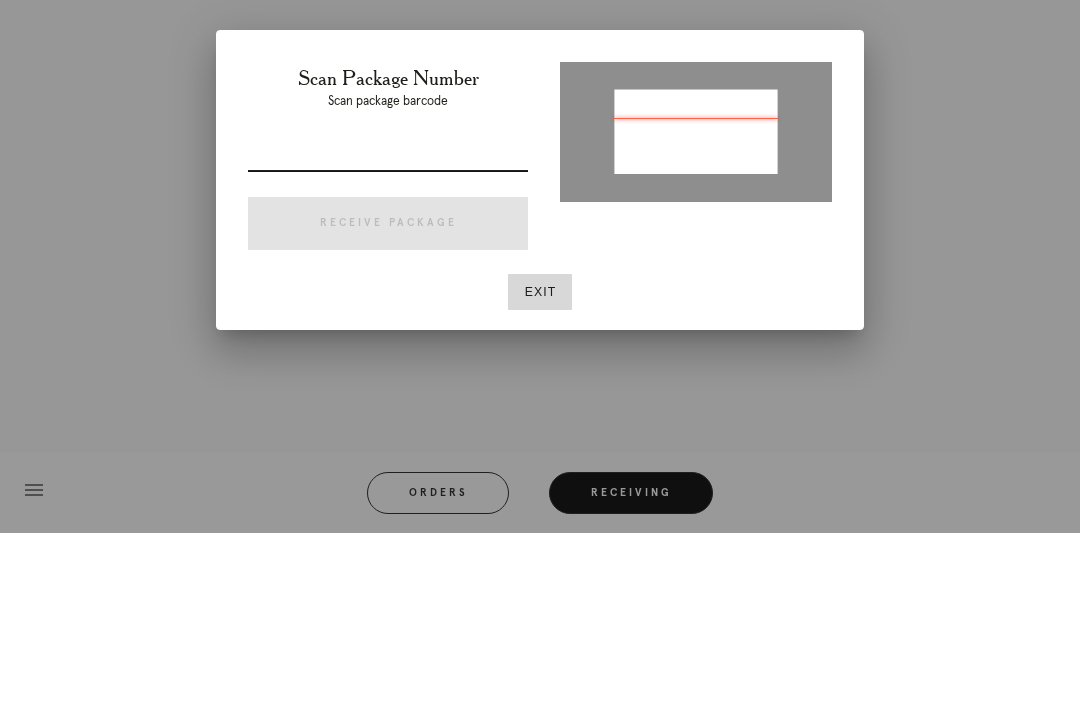 click at bounding box center (388, 329) 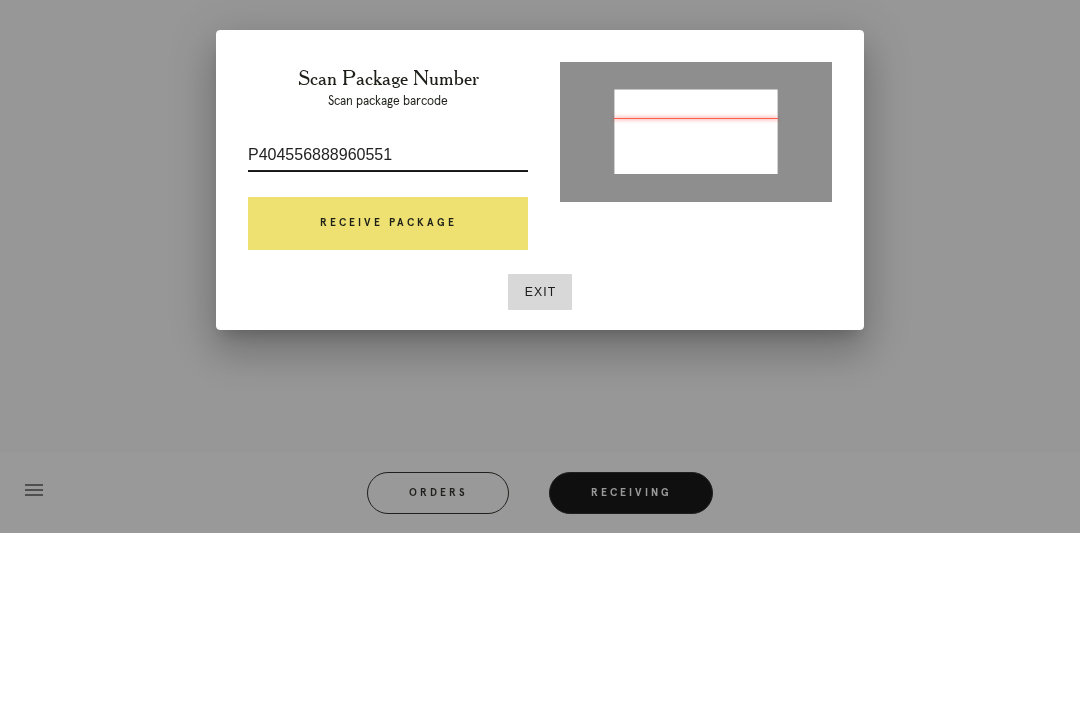 type on "P404556888960551" 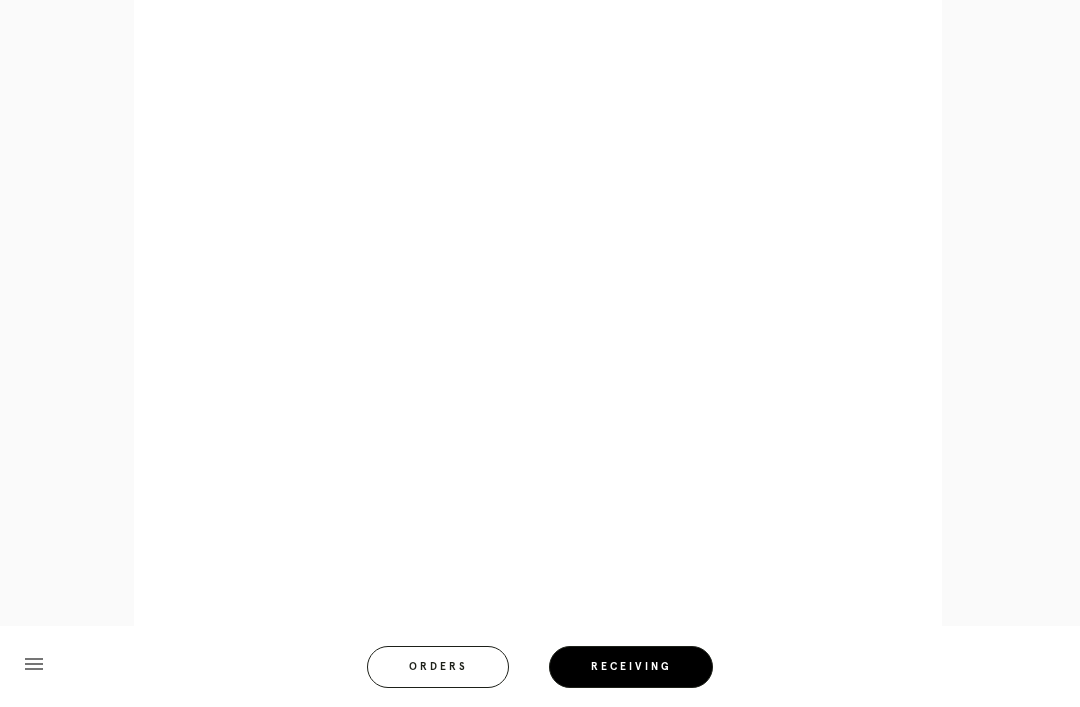 scroll, scrollTop: 860, scrollLeft: 0, axis: vertical 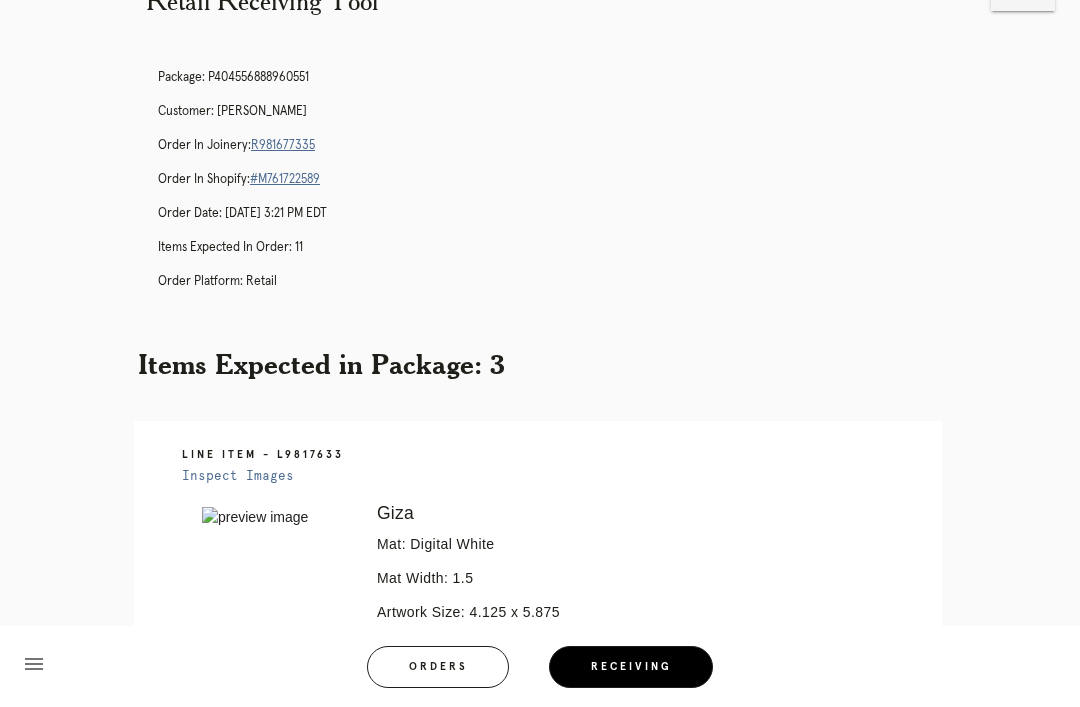 click on "R981677335" at bounding box center (283, 145) 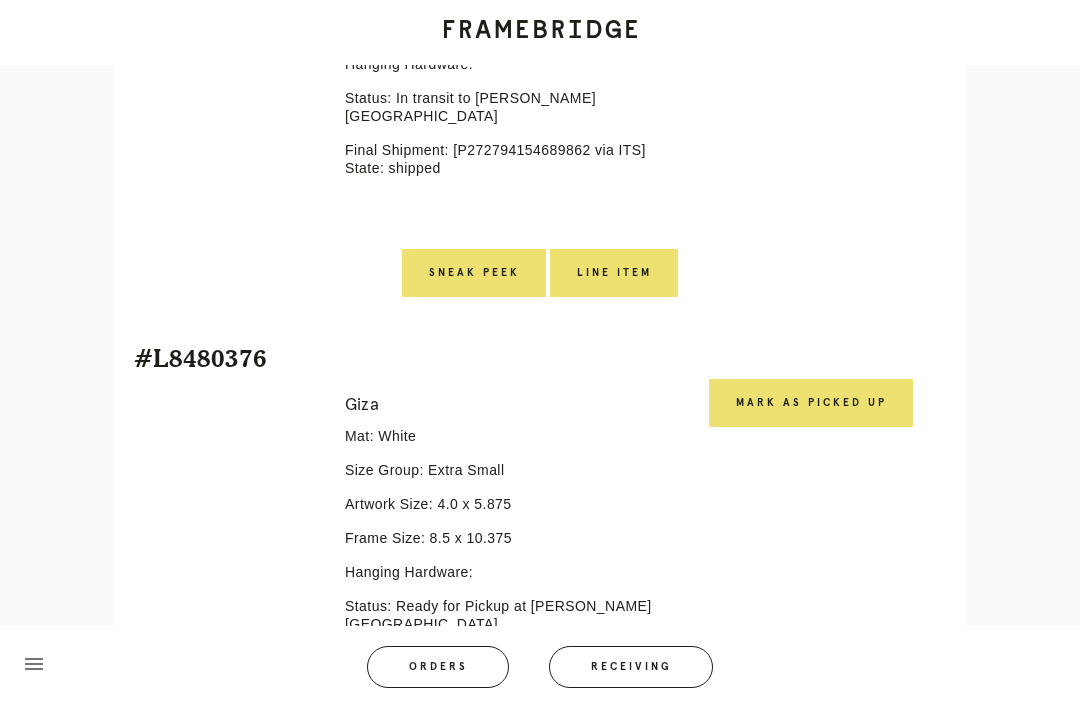 scroll, scrollTop: 740, scrollLeft: 0, axis: vertical 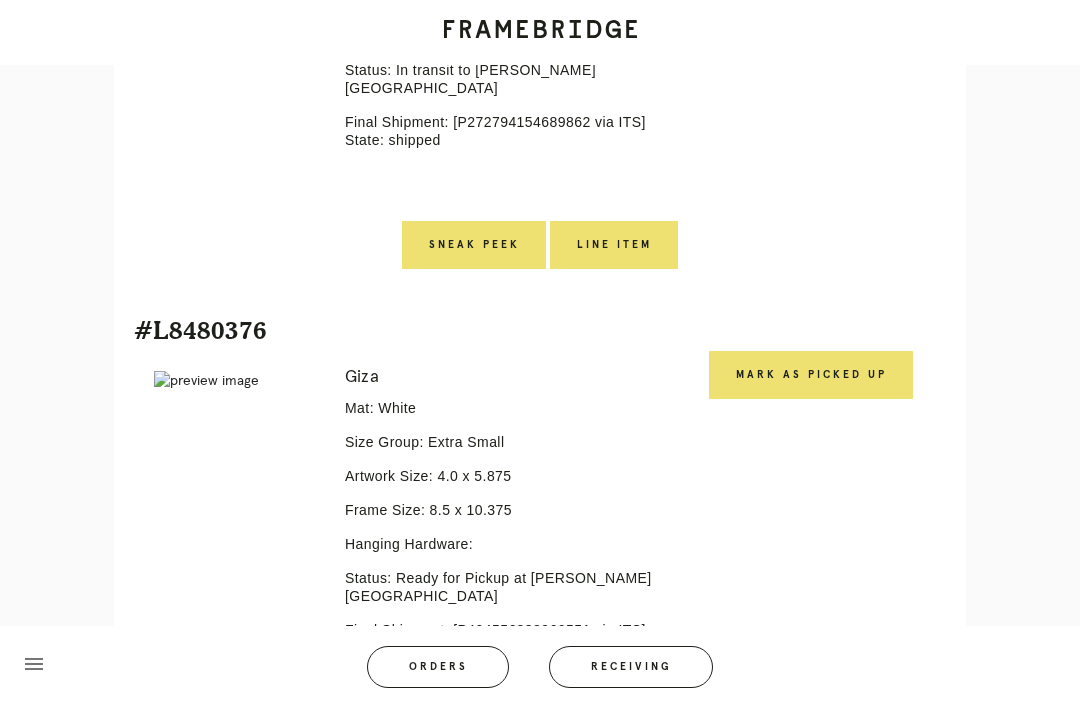 click on "Mark as Picked Up" at bounding box center [811, 375] 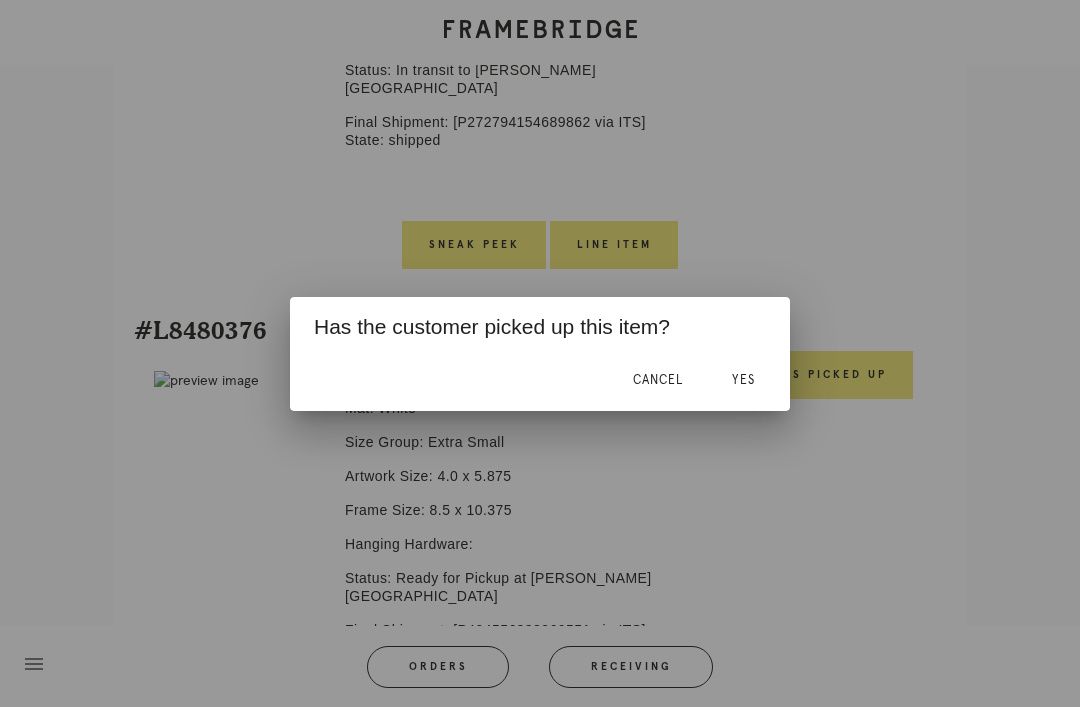 click on "Yes" at bounding box center (743, 380) 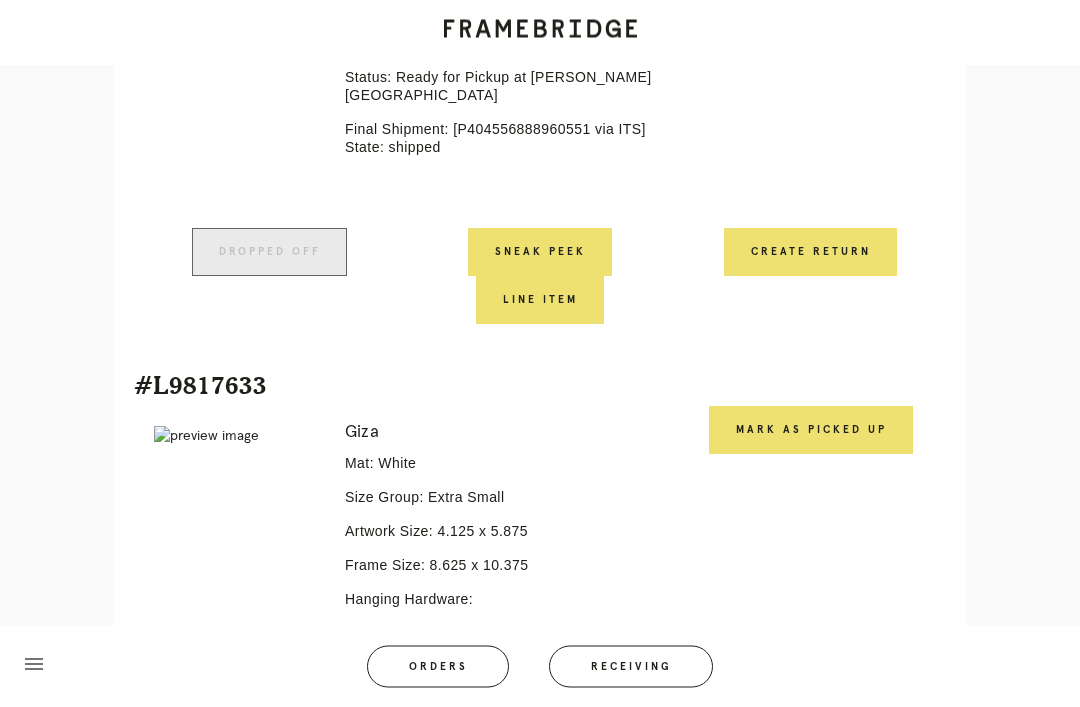 click on "Mark as Picked Up" at bounding box center (811, 431) 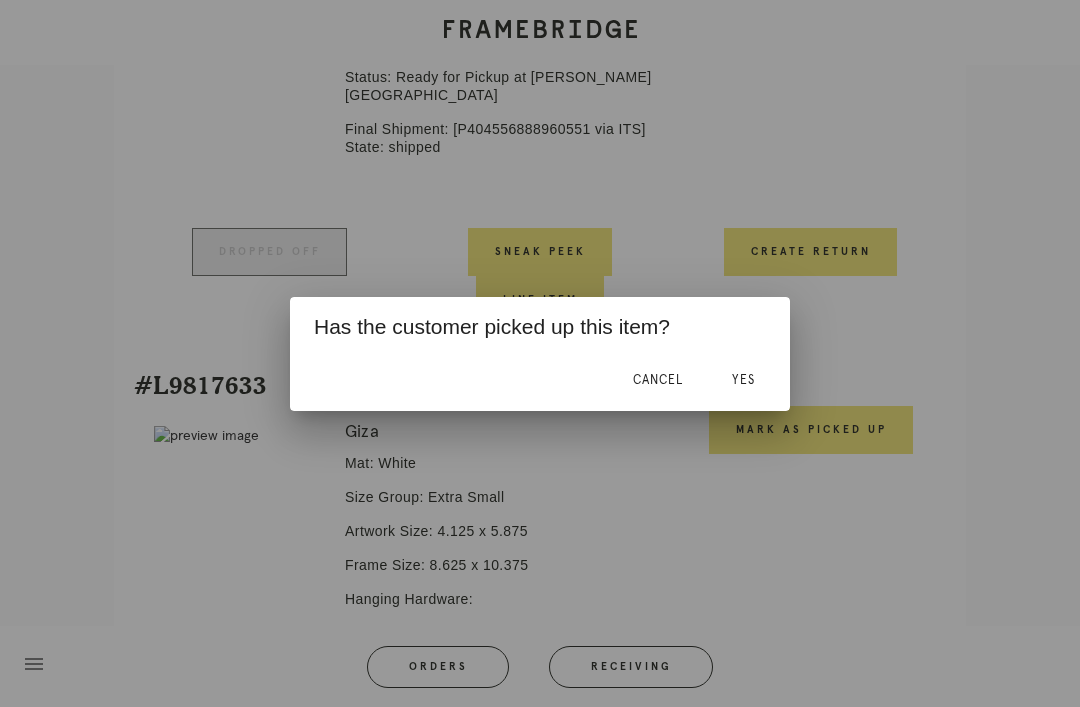 click on "Yes" at bounding box center [743, 380] 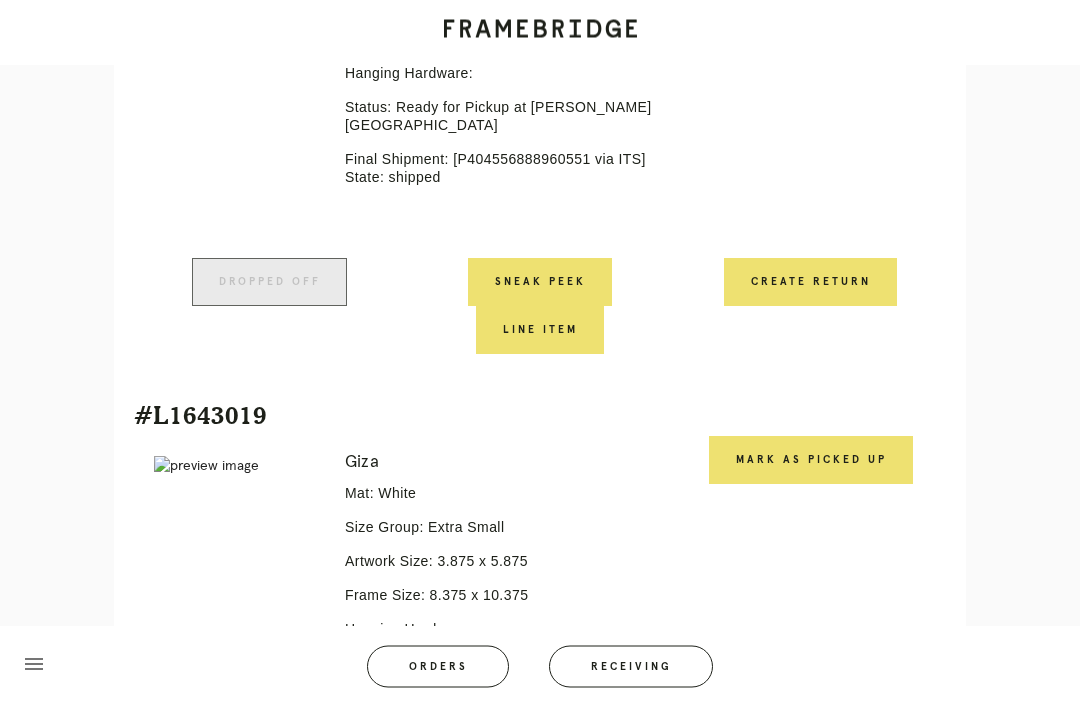 scroll, scrollTop: 1806, scrollLeft: 0, axis: vertical 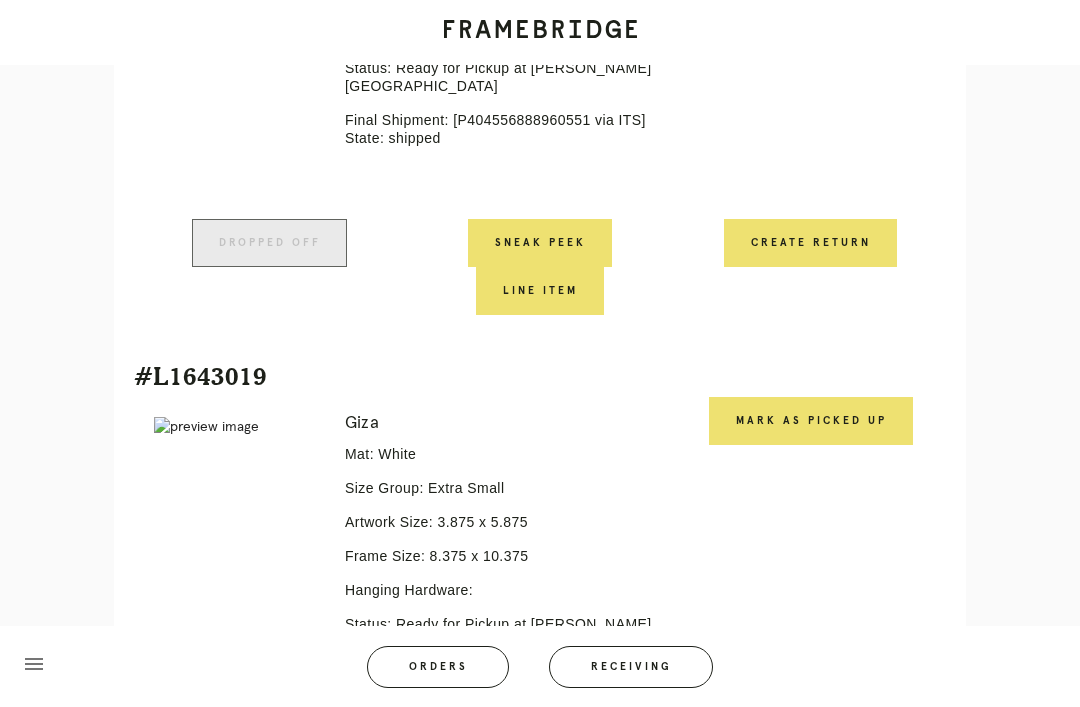 click on "Mark as Picked Up" at bounding box center [811, 421] 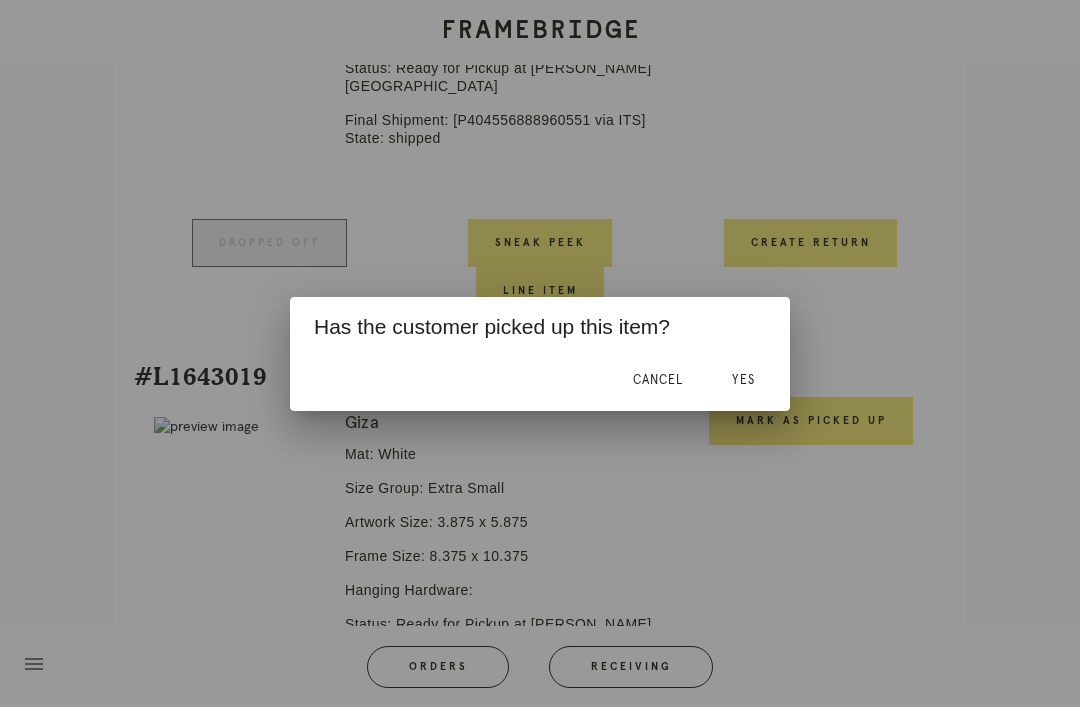 click on "Yes" at bounding box center [743, 380] 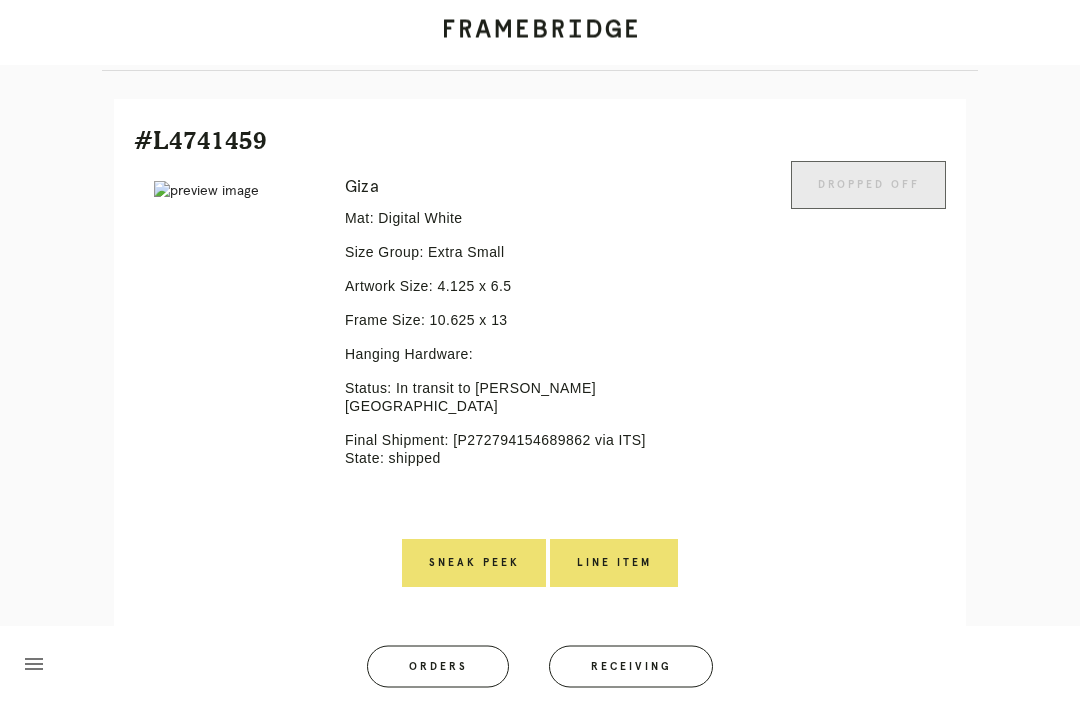 scroll, scrollTop: 422, scrollLeft: 0, axis: vertical 